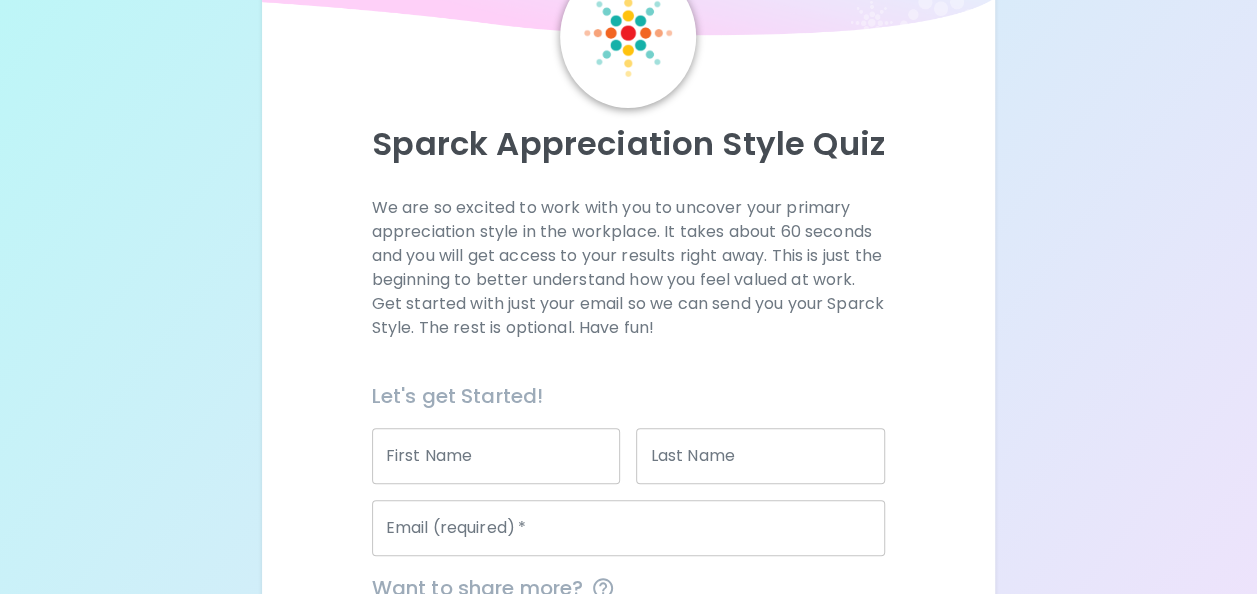 scroll, scrollTop: 300, scrollLeft: 0, axis: vertical 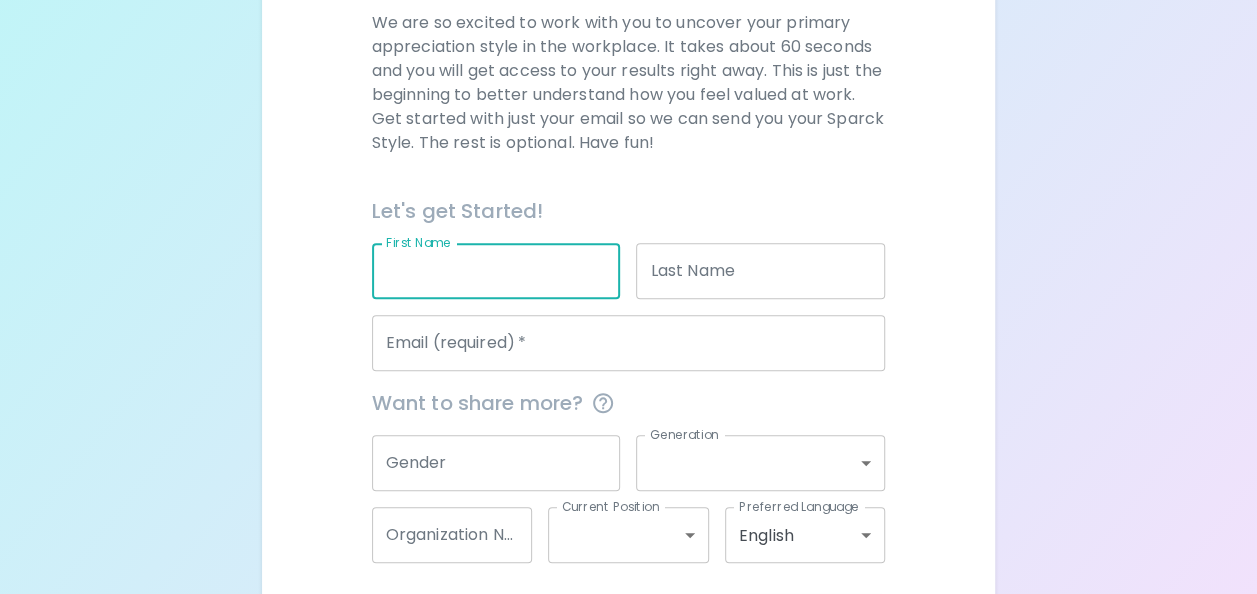 click on "First Name" at bounding box center [496, 271] 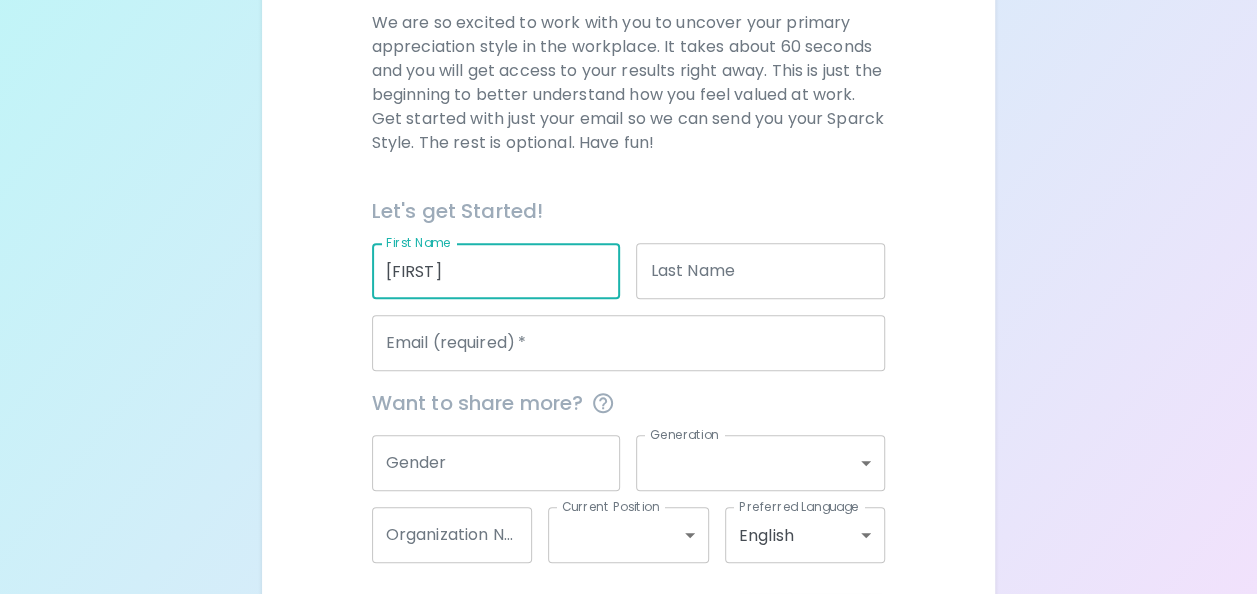 type on "[EMAIL]" 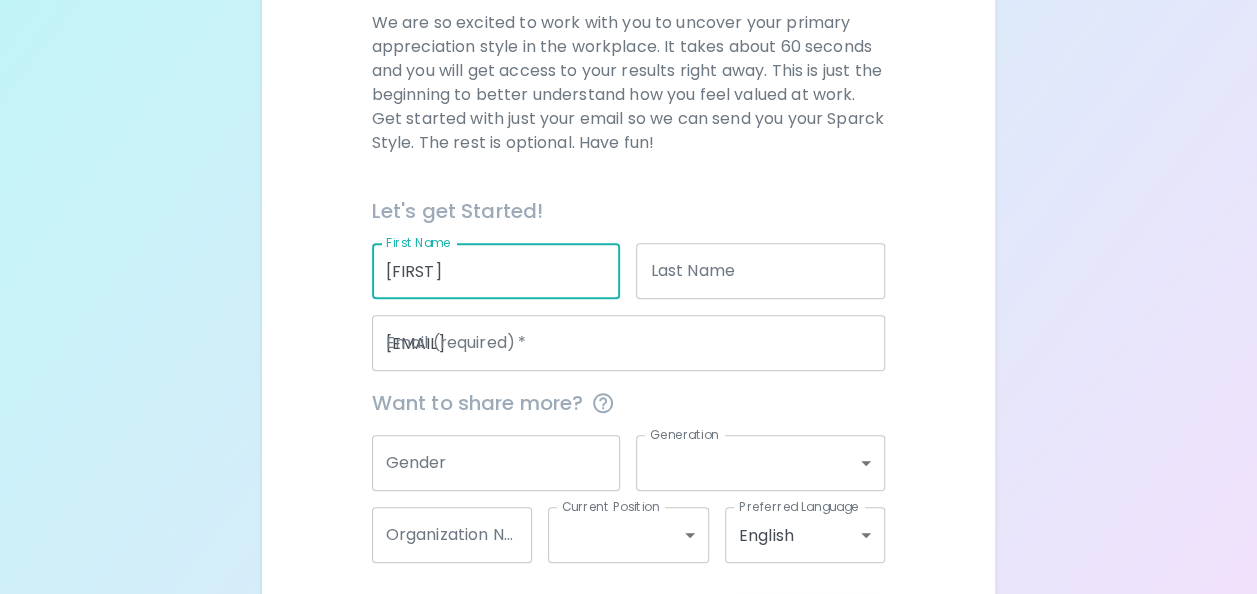 type on "generation_y" 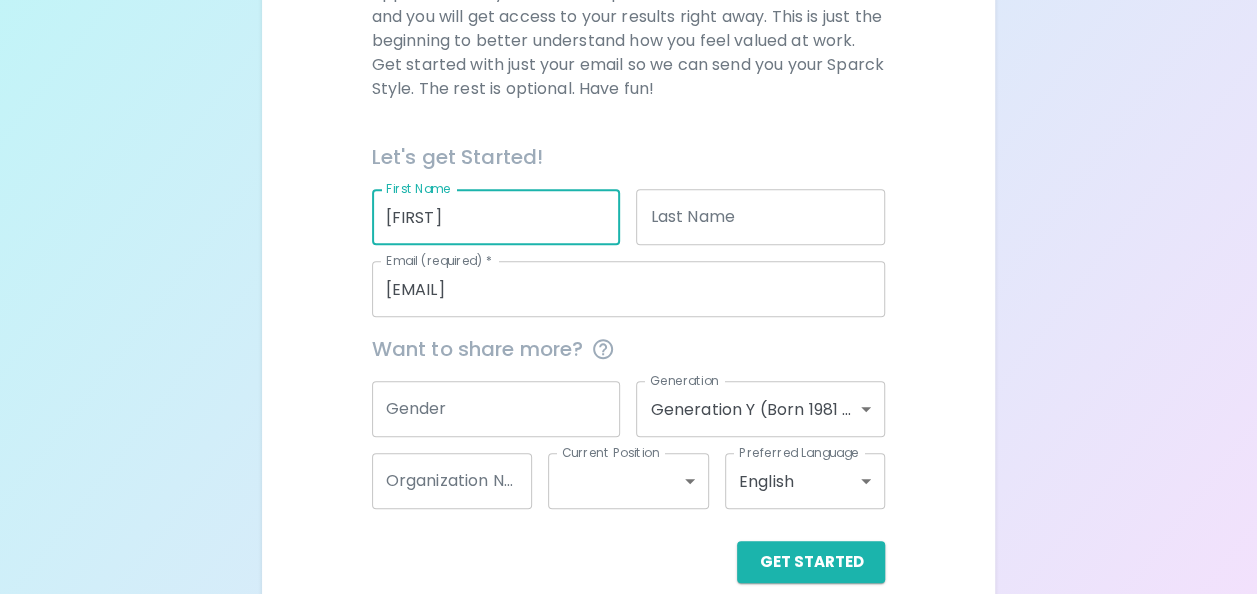 scroll, scrollTop: 382, scrollLeft: 0, axis: vertical 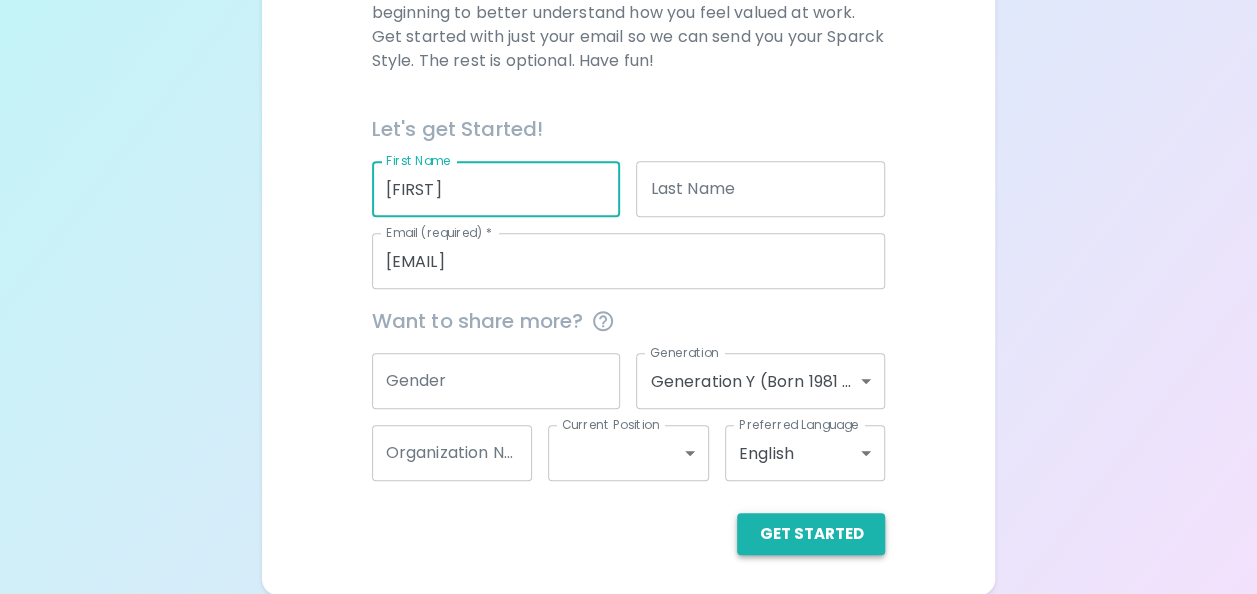 click on "Get Started" at bounding box center (811, 534) 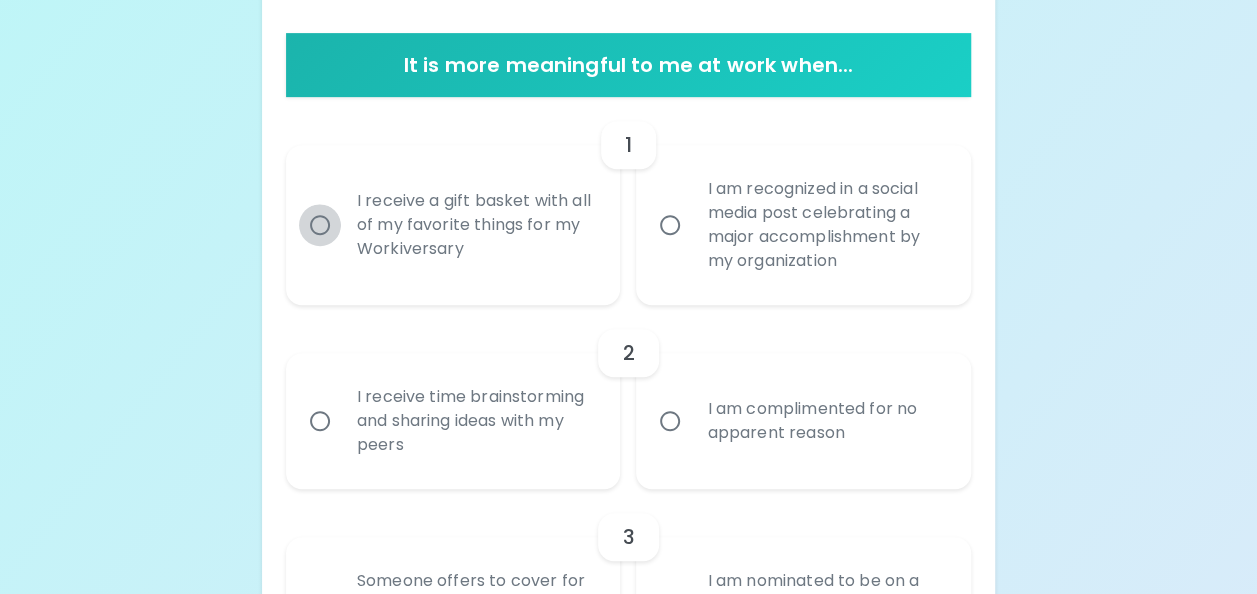click on "I receive a gift basket with all of my favorite things for my Workiversary" at bounding box center [320, 225] 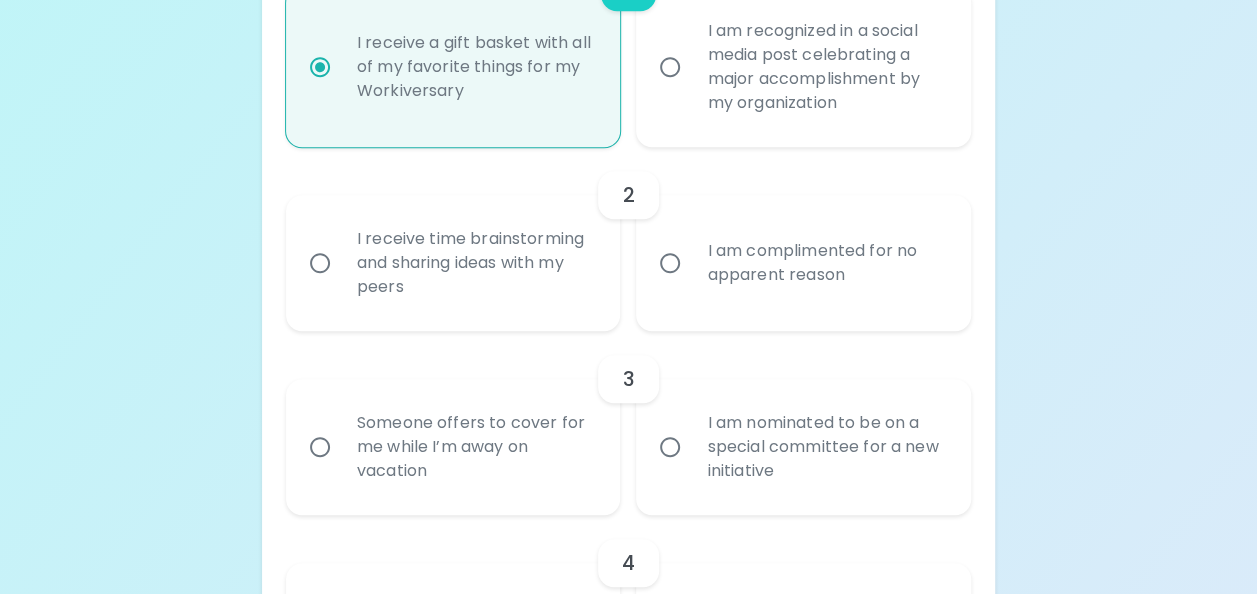 scroll, scrollTop: 542, scrollLeft: 0, axis: vertical 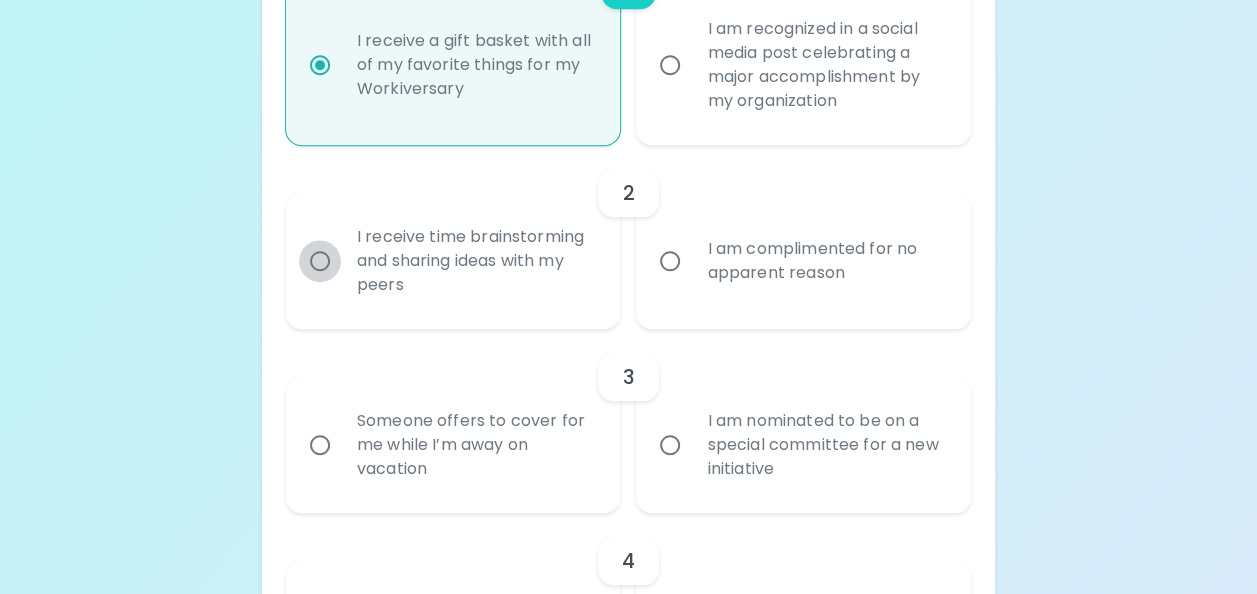 click on "I receive time brainstorming and sharing ideas with my peers" at bounding box center (320, 261) 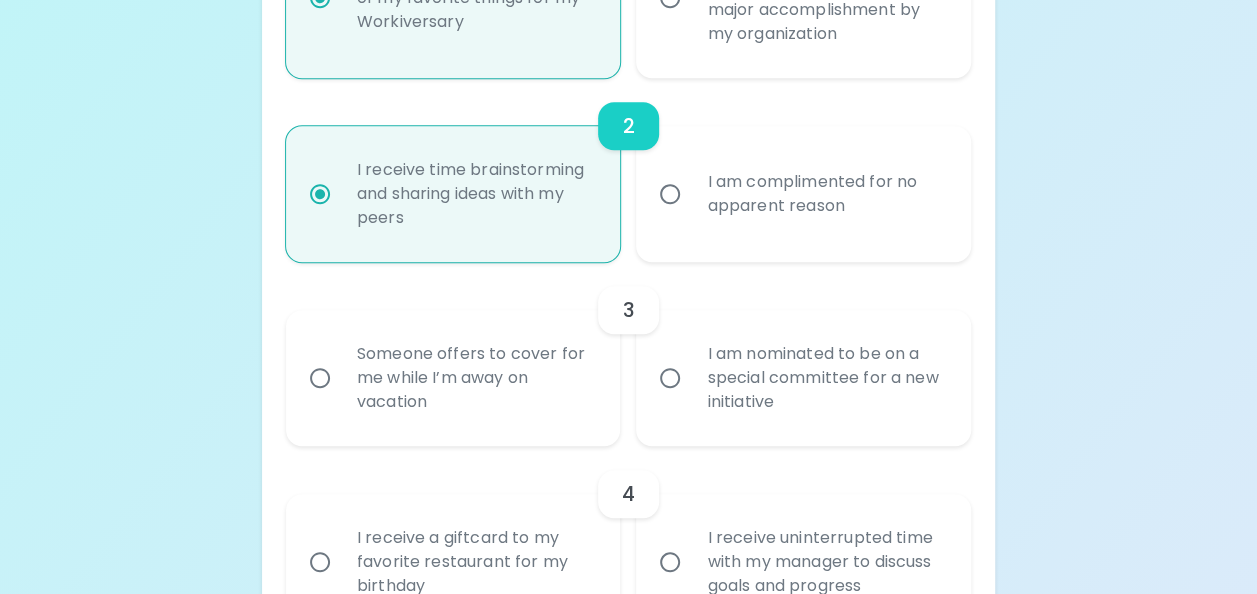 scroll, scrollTop: 702, scrollLeft: 0, axis: vertical 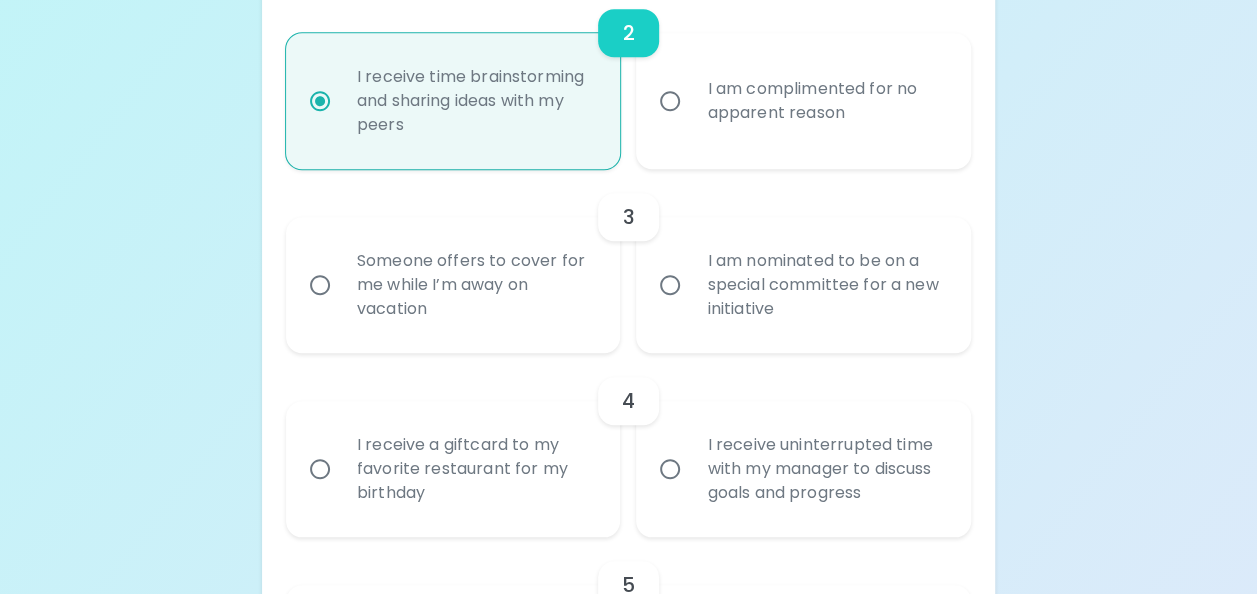 radio on "true" 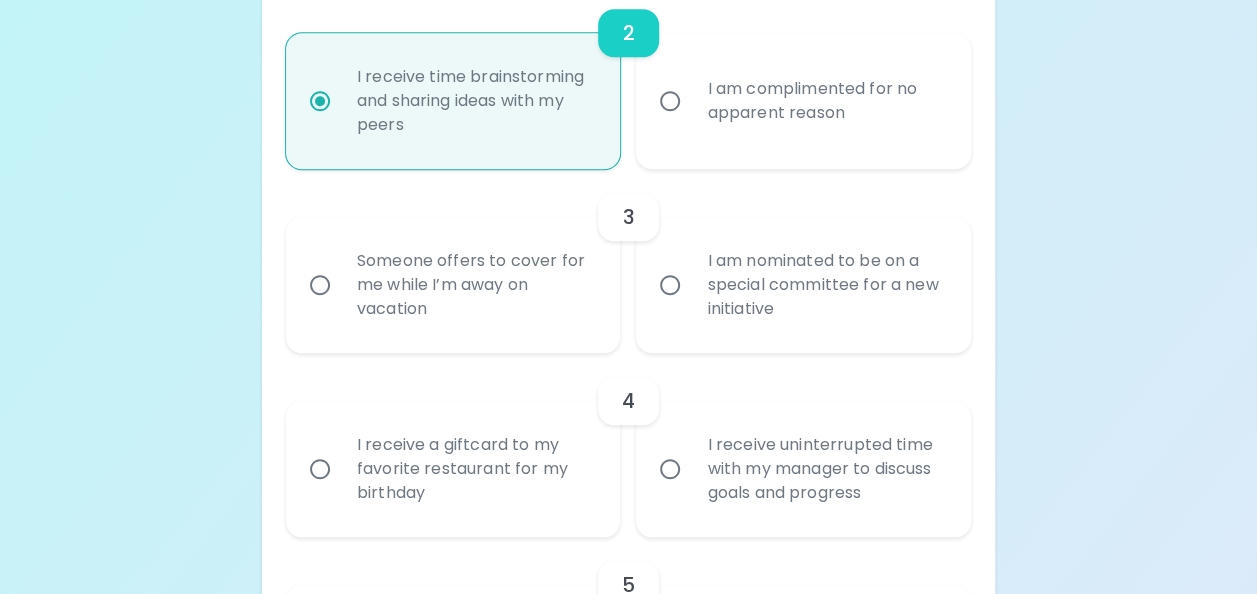 radio on "false" 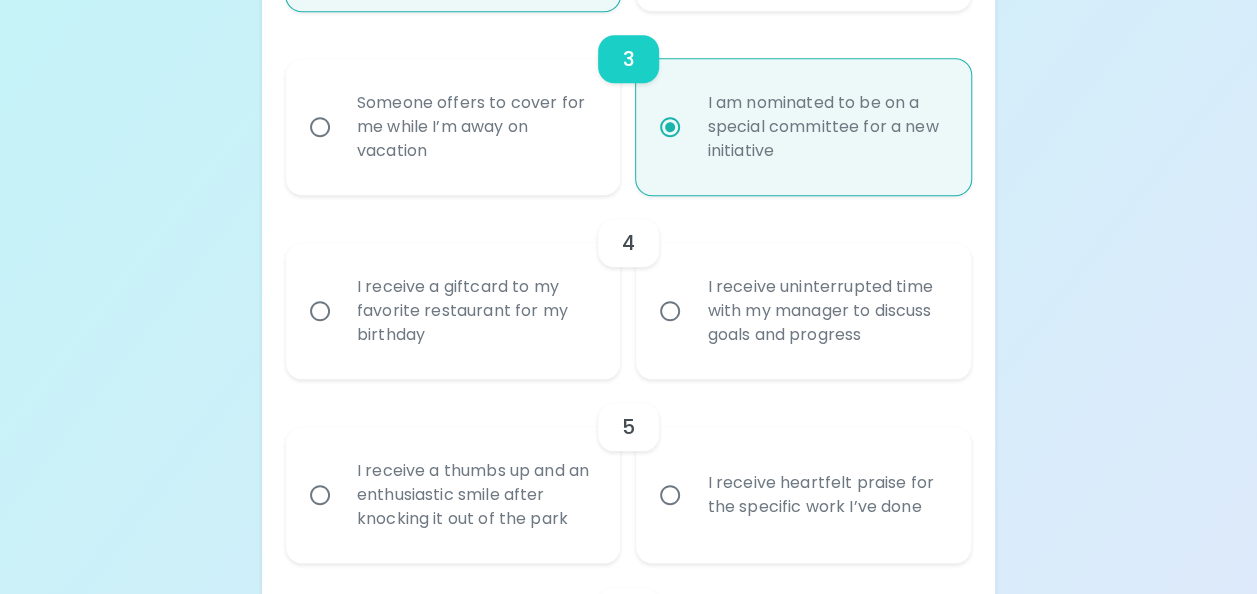 scroll, scrollTop: 862, scrollLeft: 0, axis: vertical 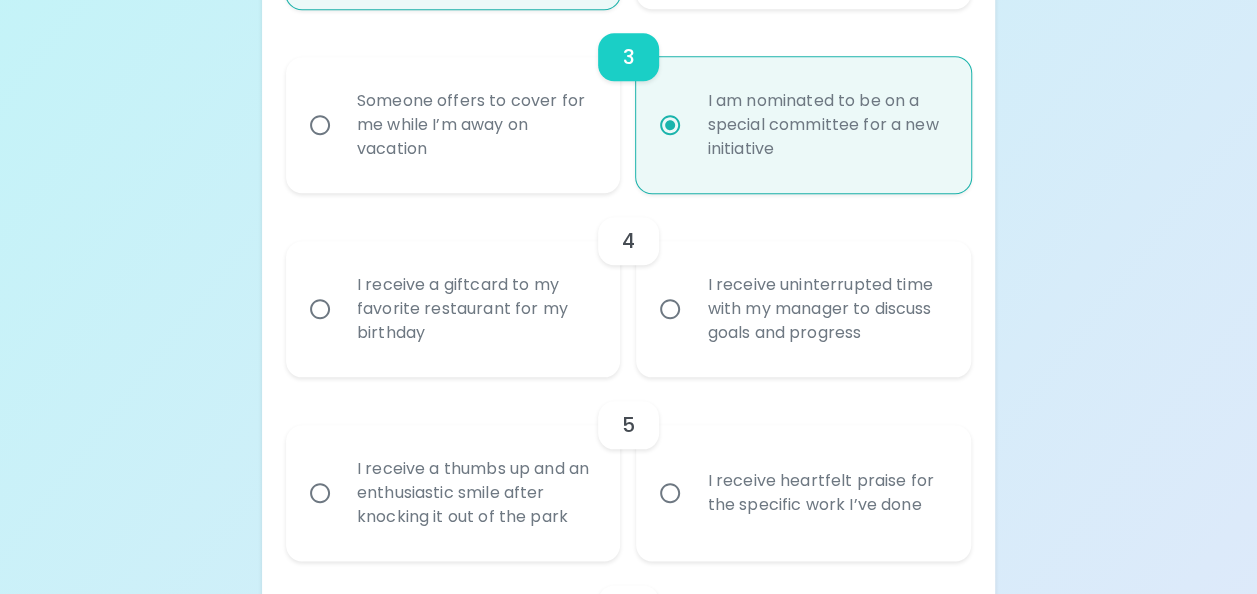radio on "true" 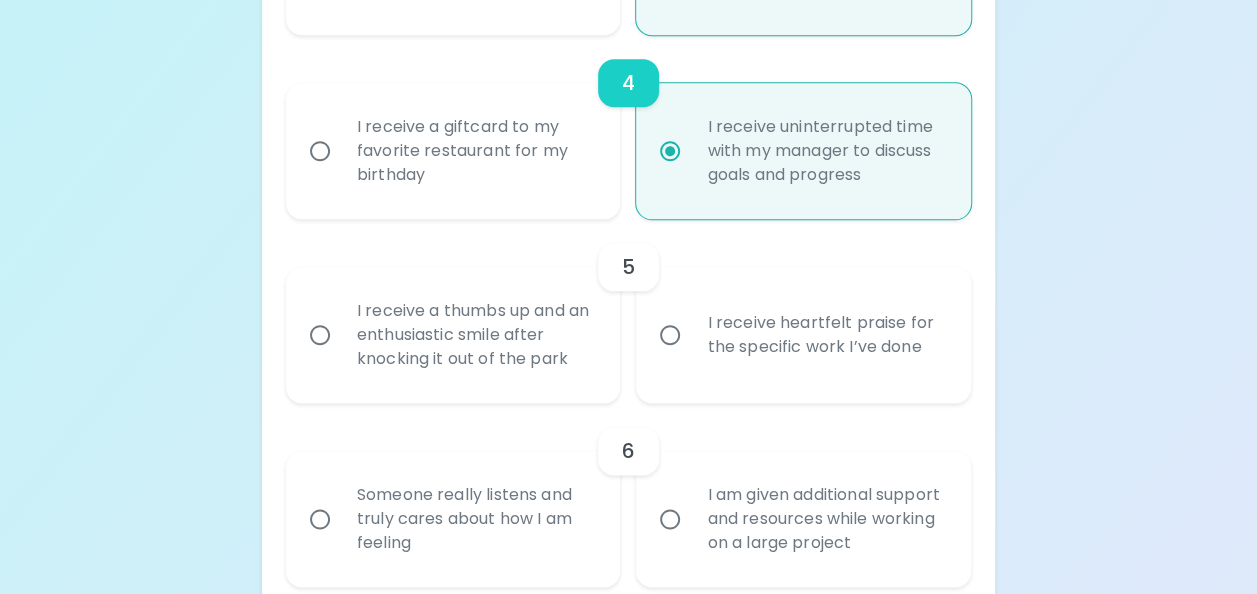scroll, scrollTop: 1022, scrollLeft: 0, axis: vertical 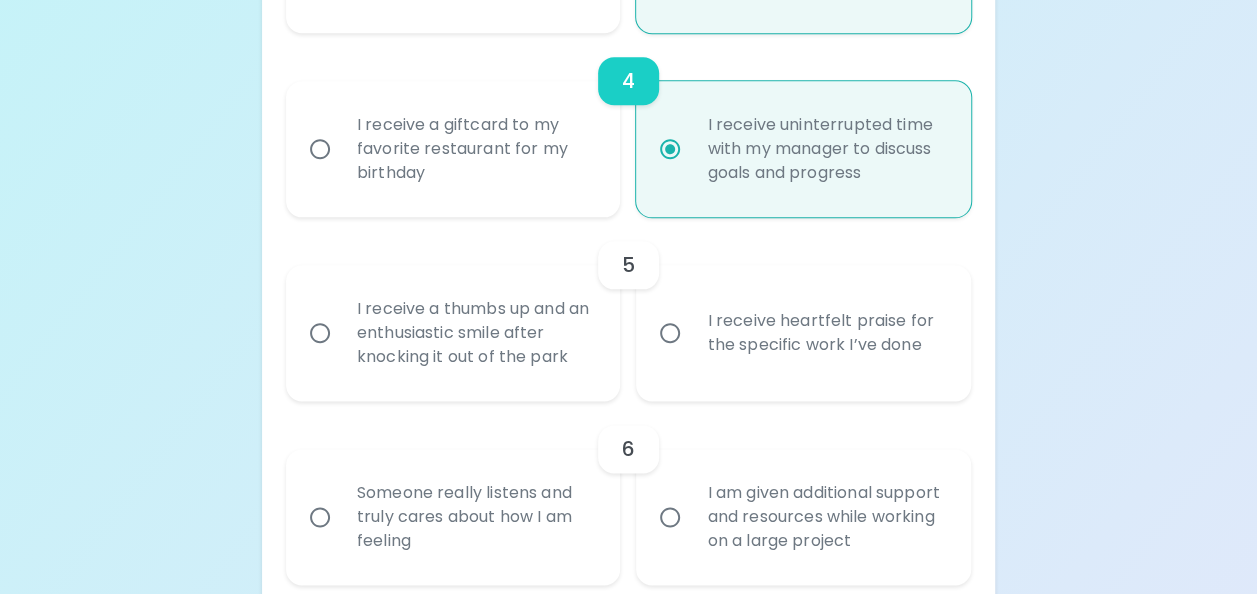 radio on "true" 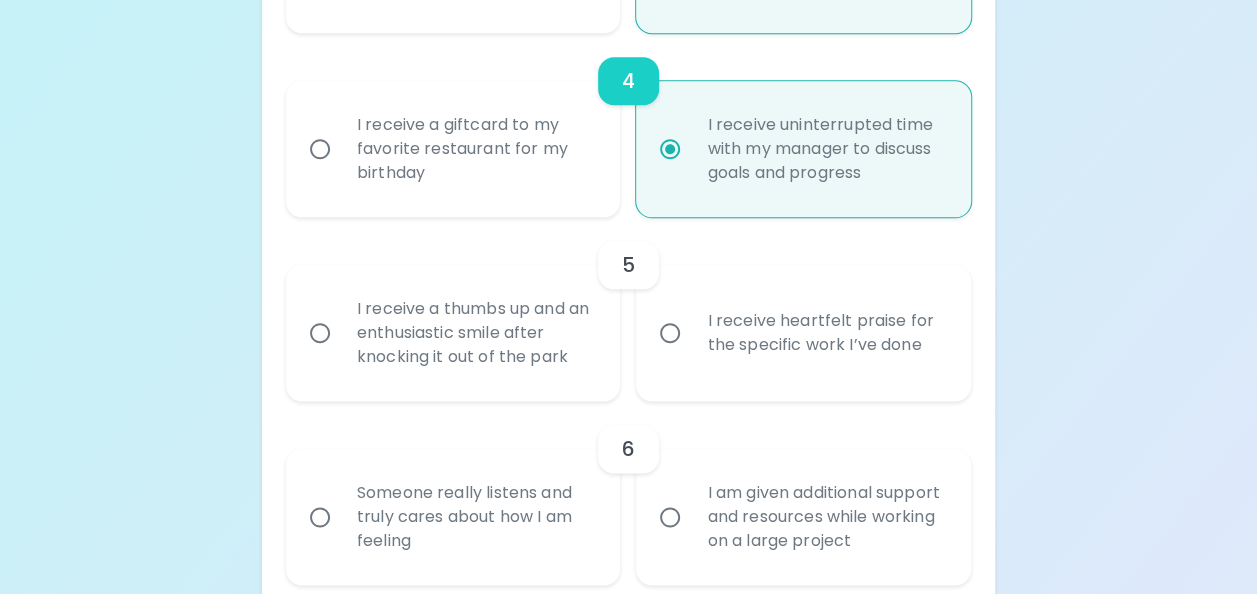 radio on "false" 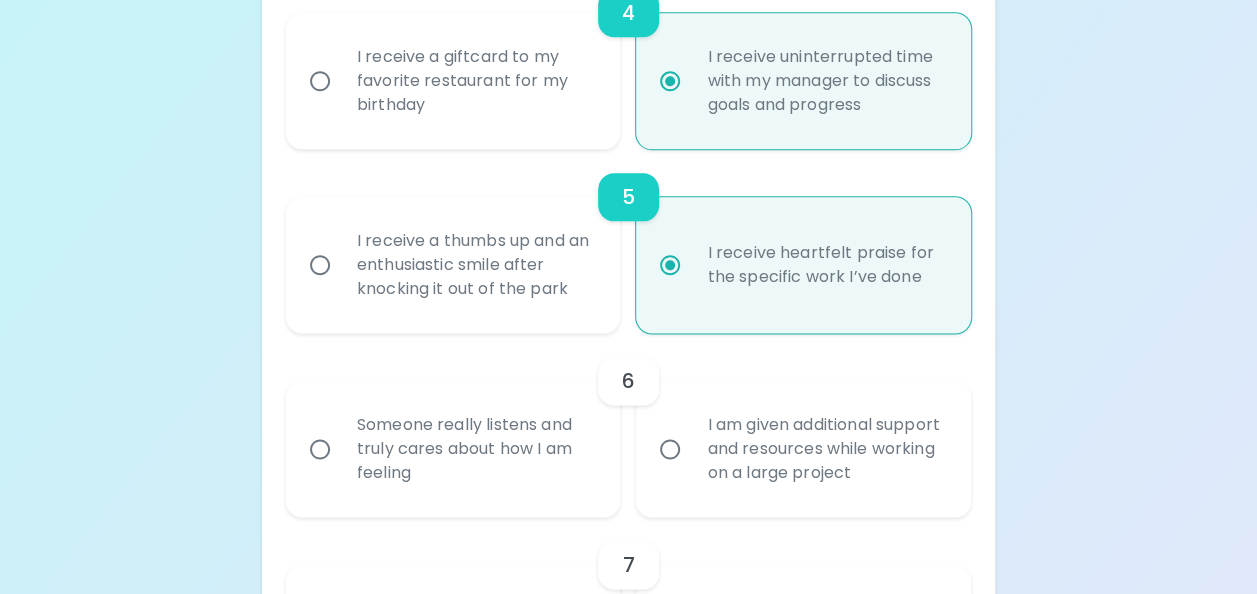 scroll, scrollTop: 1182, scrollLeft: 0, axis: vertical 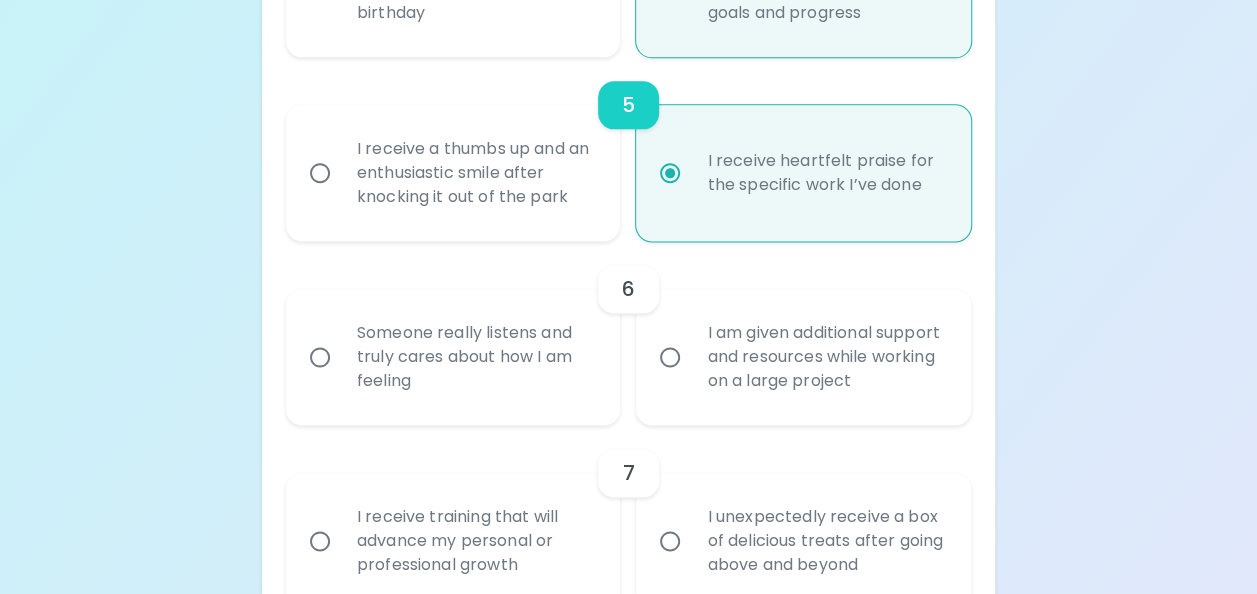 radio on "true" 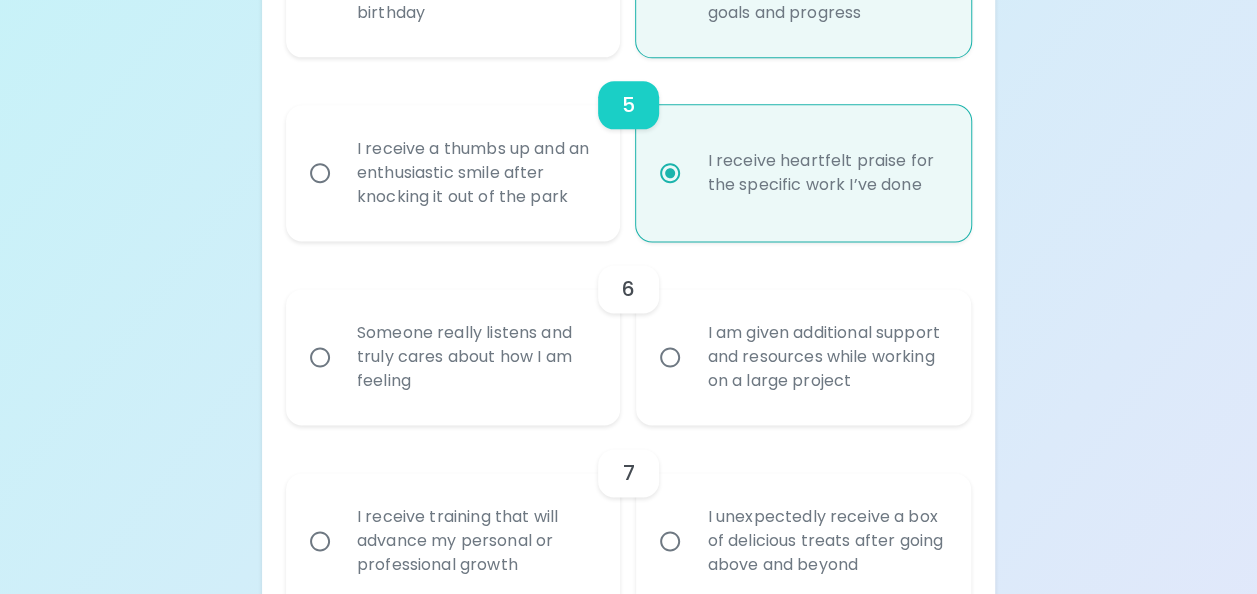 radio on "false" 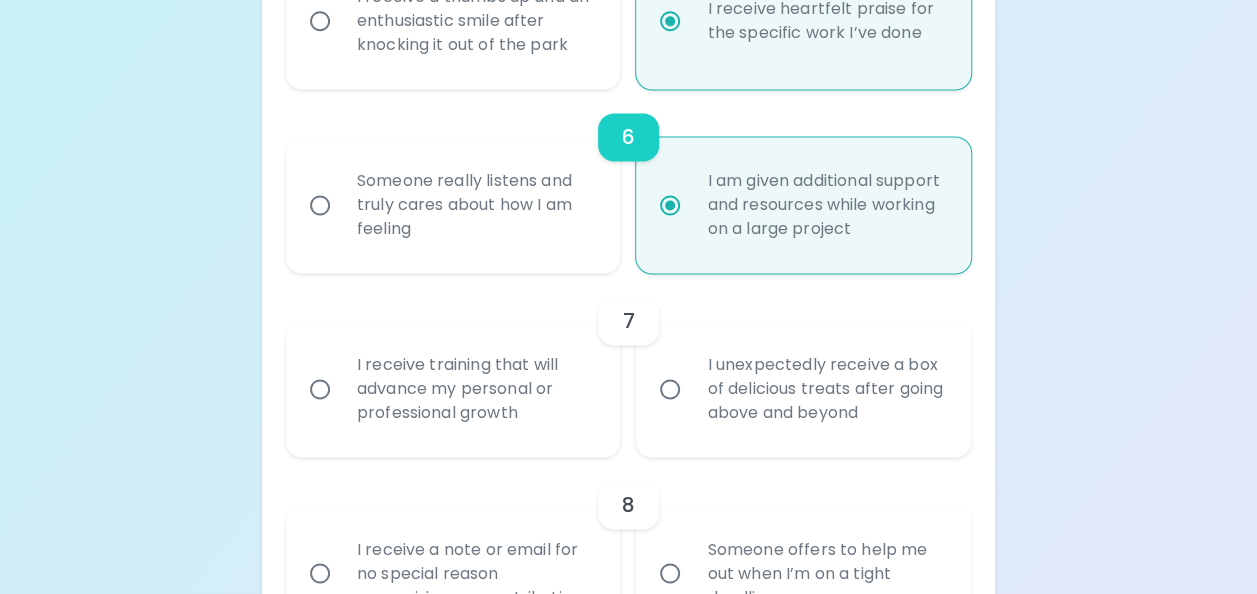 scroll, scrollTop: 1342, scrollLeft: 0, axis: vertical 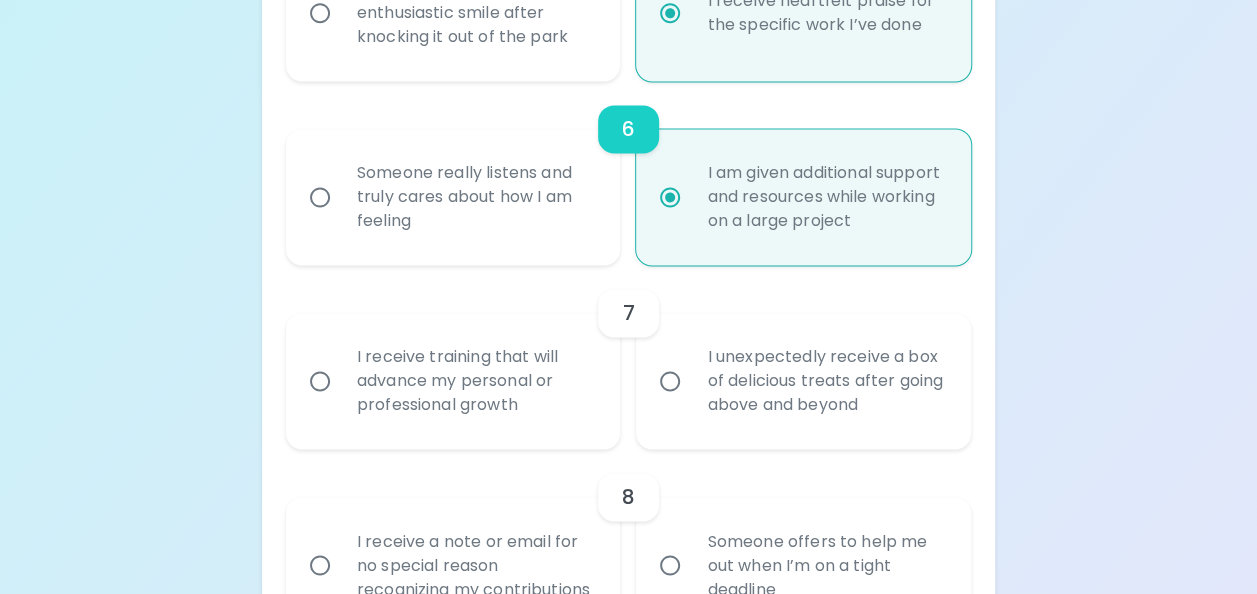 radio on "true" 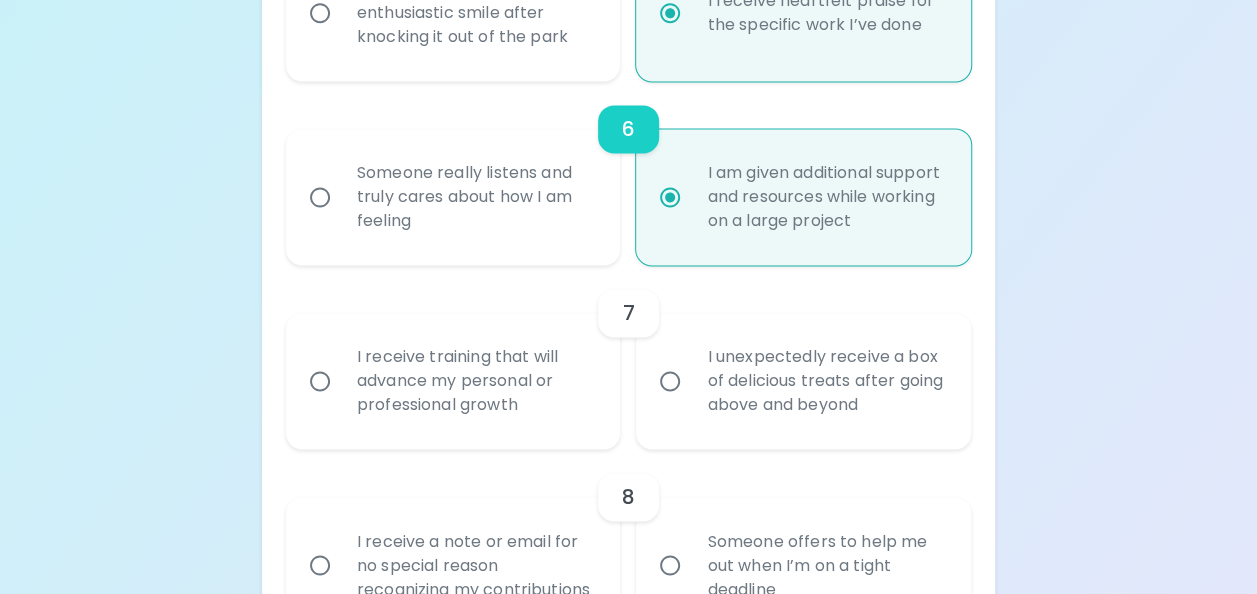 radio on "false" 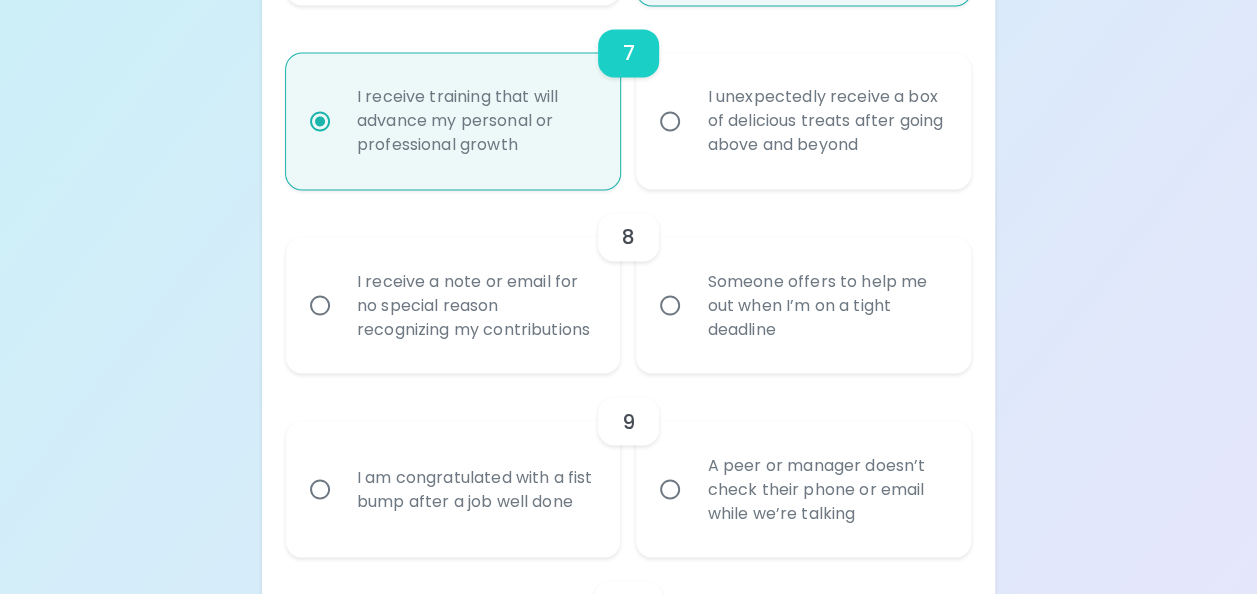 scroll, scrollTop: 1702, scrollLeft: 0, axis: vertical 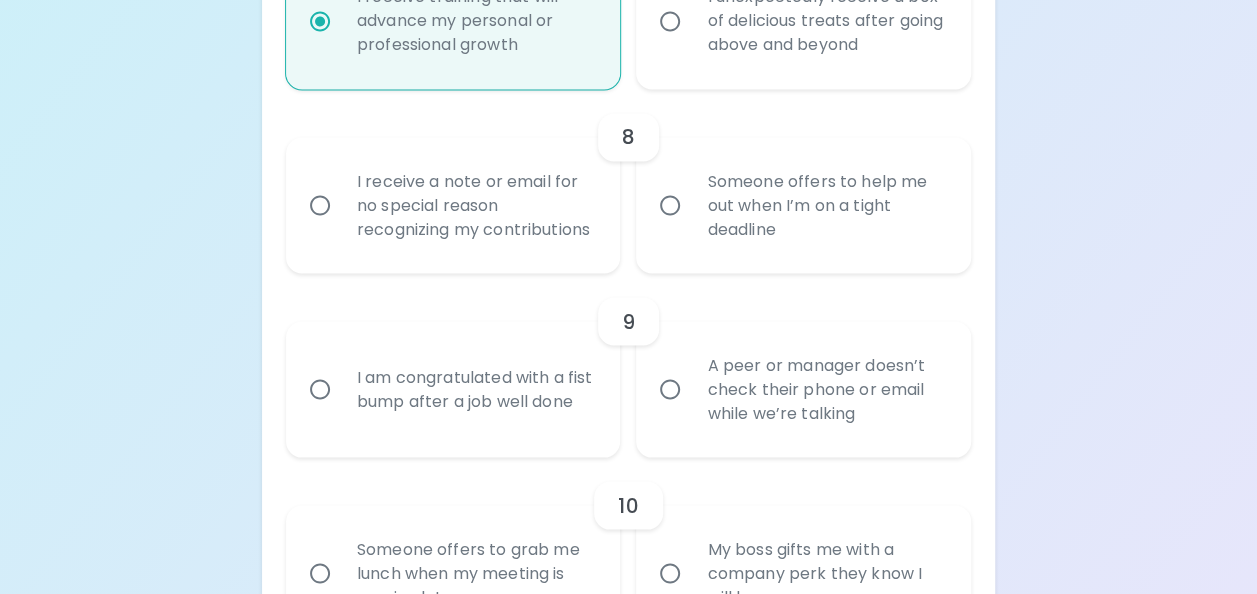 radio on "true" 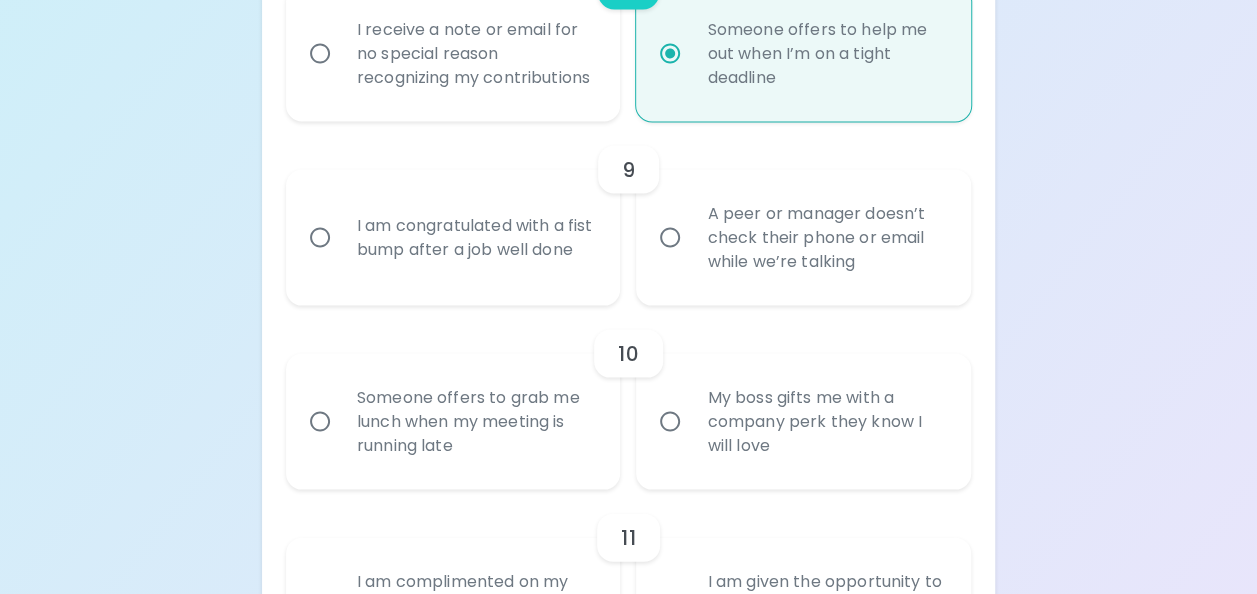 scroll, scrollTop: 1862, scrollLeft: 0, axis: vertical 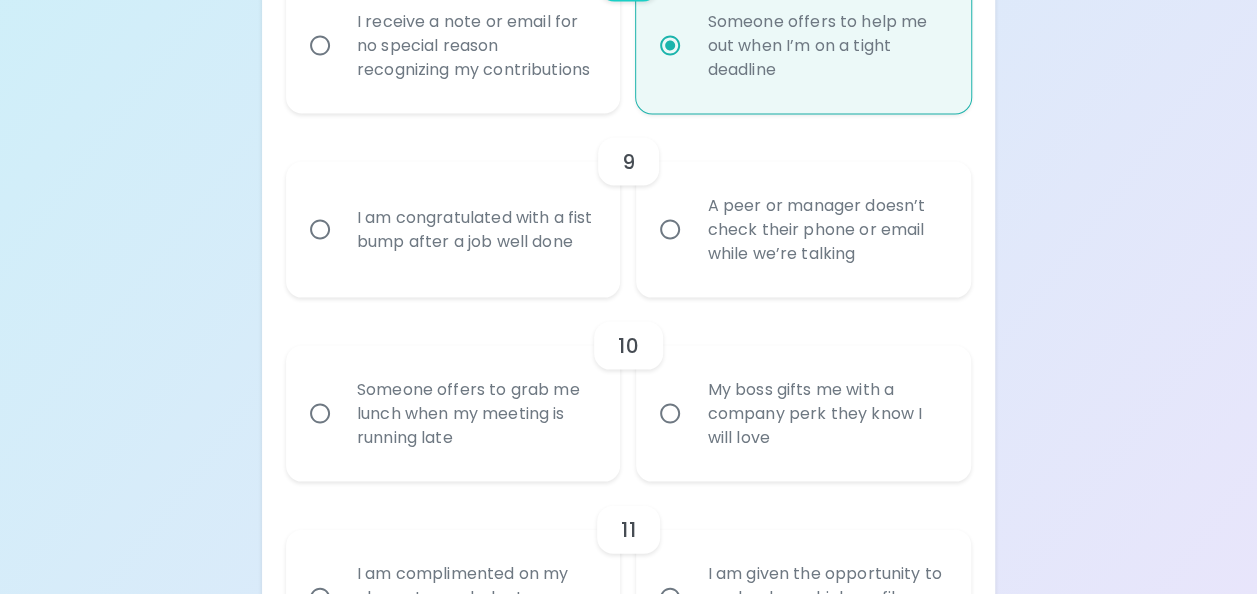 radio on "true" 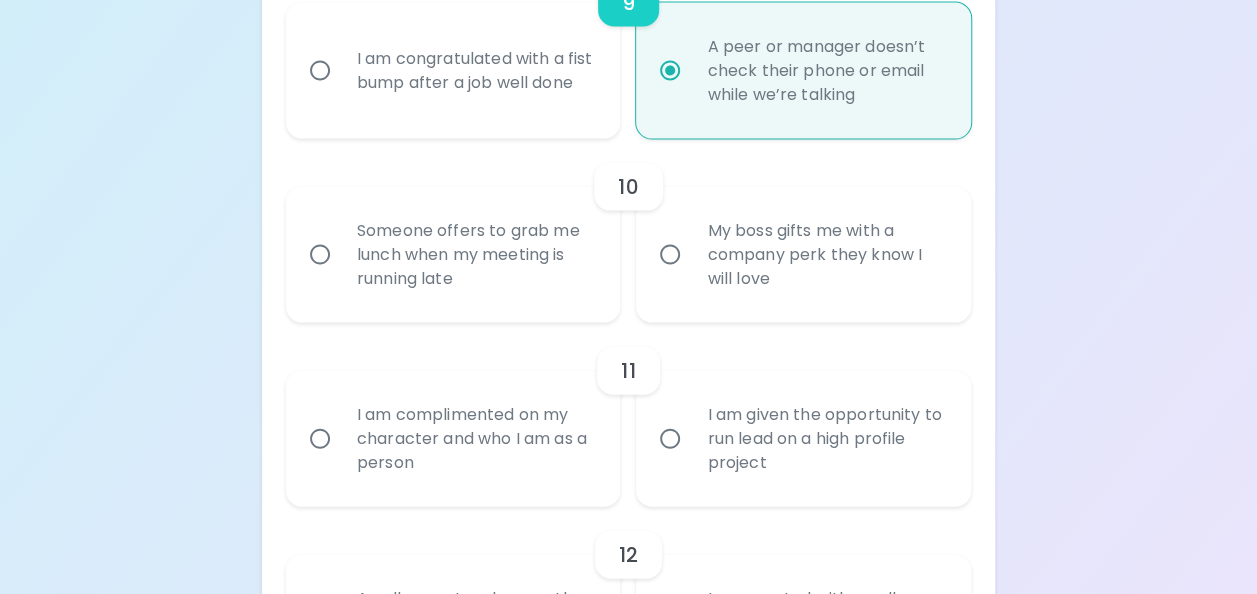 scroll, scrollTop: 2022, scrollLeft: 0, axis: vertical 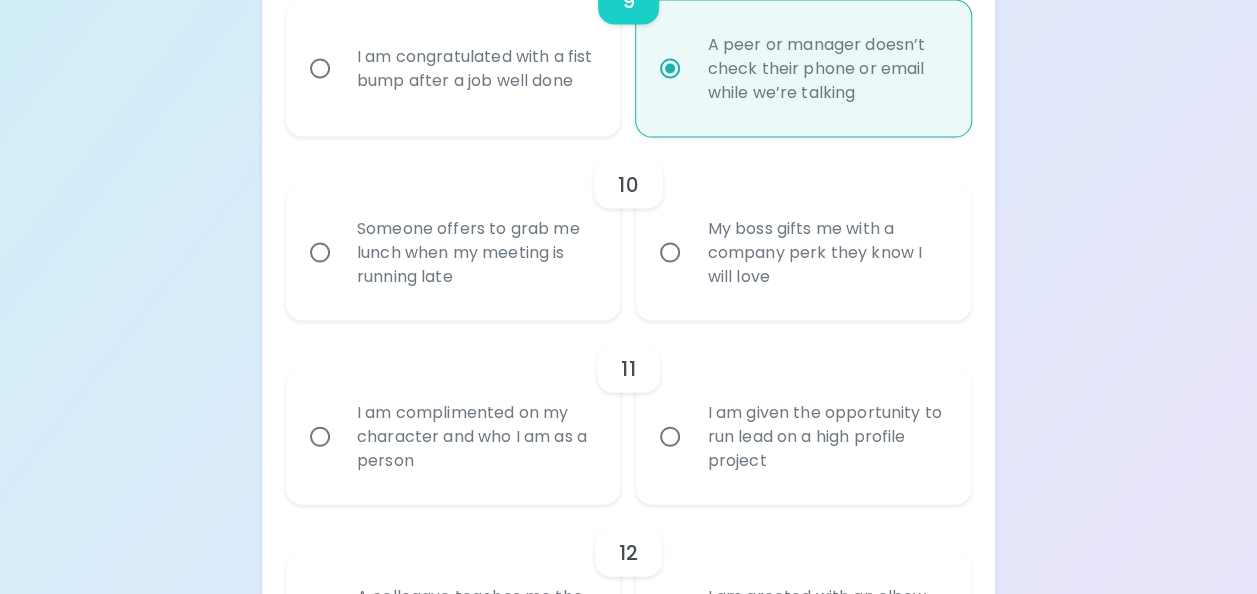 radio on "true" 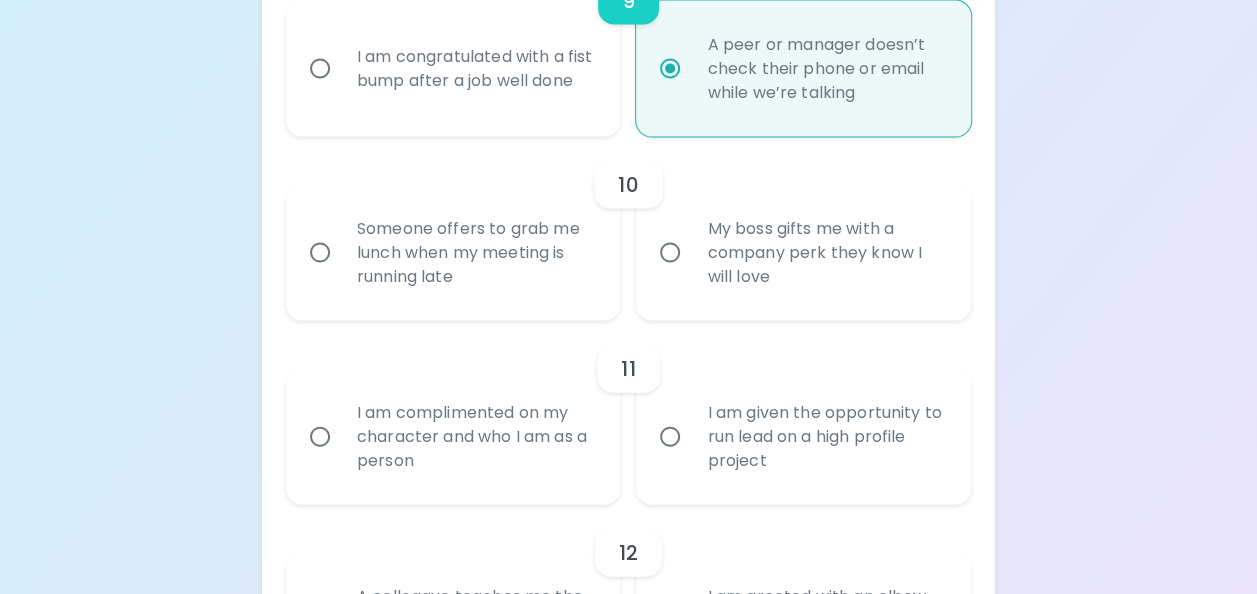 radio on "false" 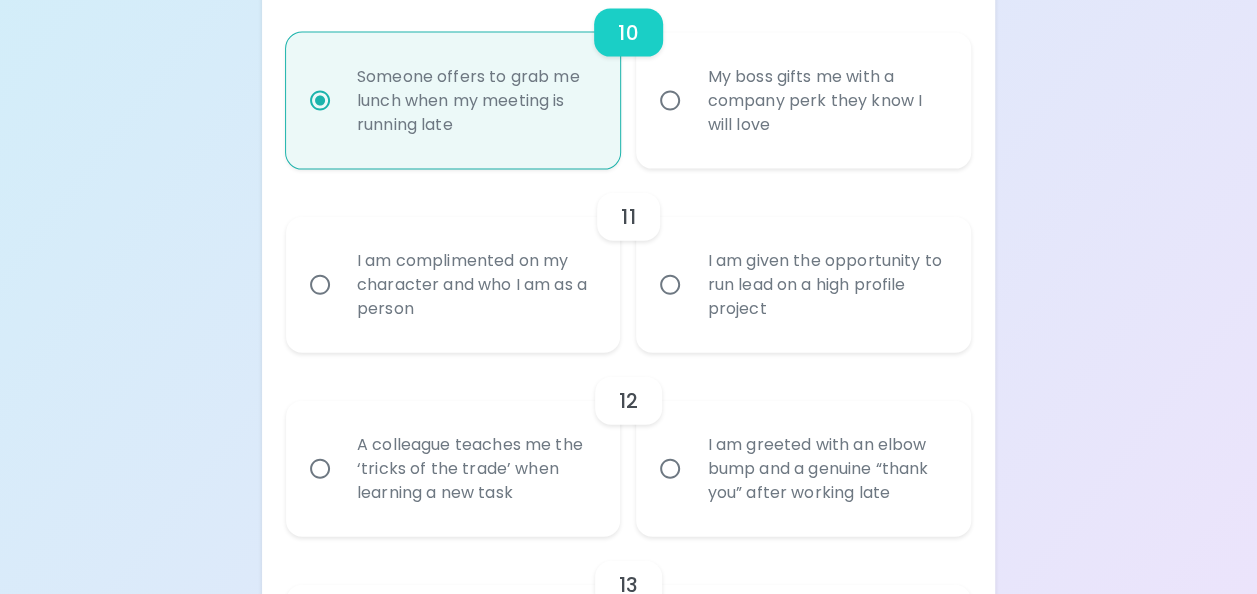 scroll, scrollTop: 2182, scrollLeft: 0, axis: vertical 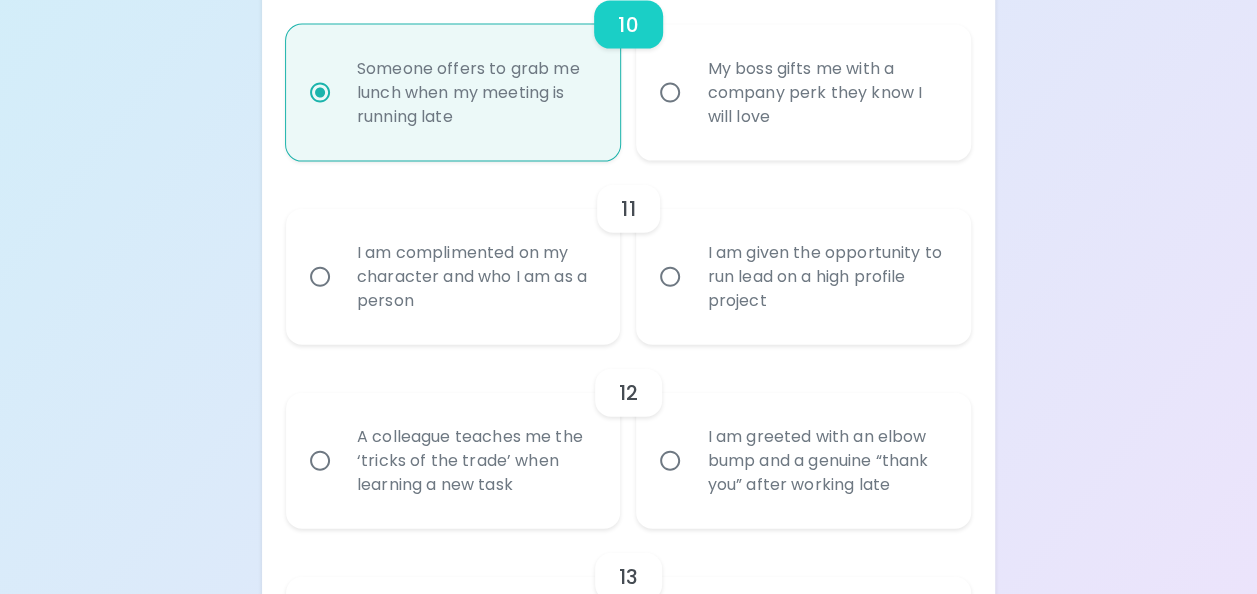radio on "true" 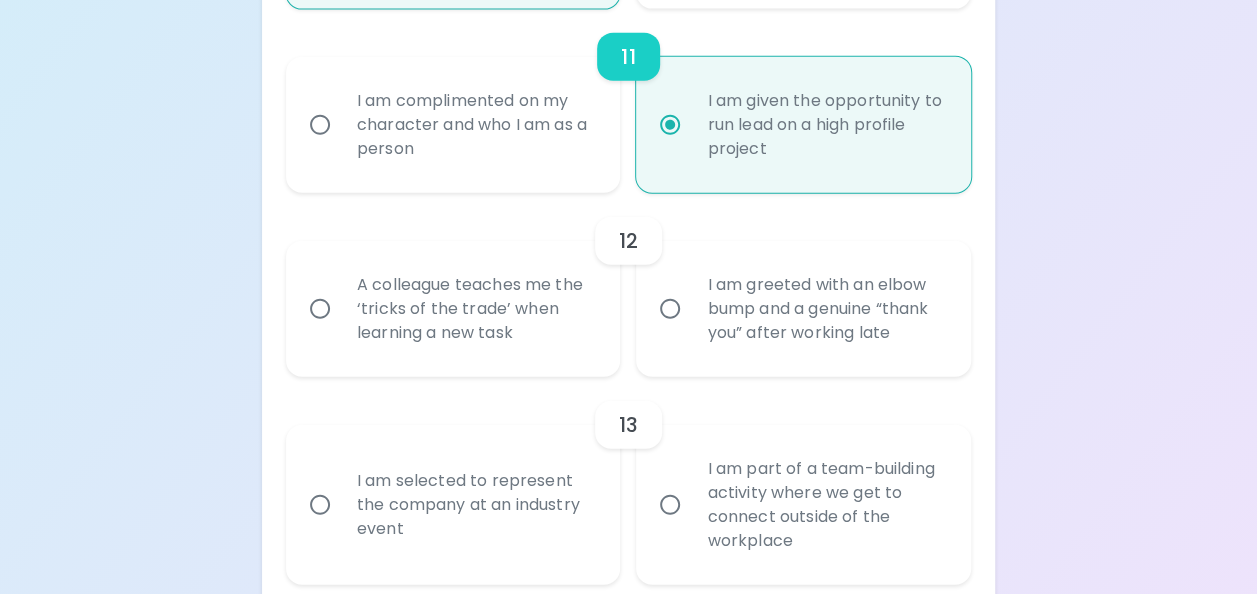 scroll, scrollTop: 2342, scrollLeft: 0, axis: vertical 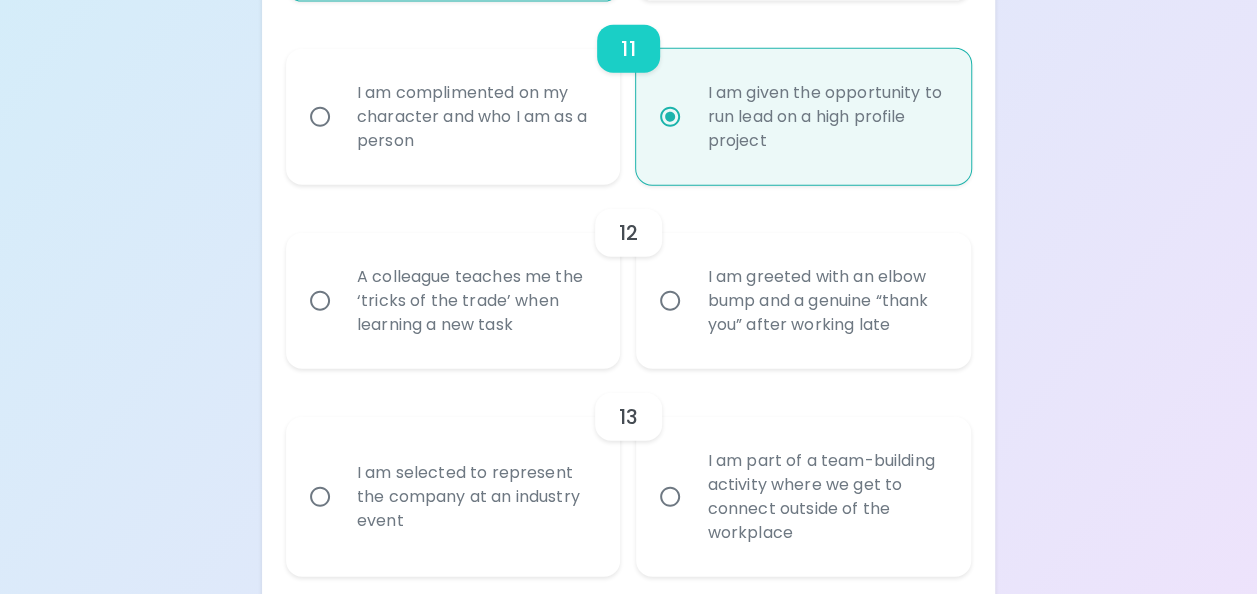radio on "true" 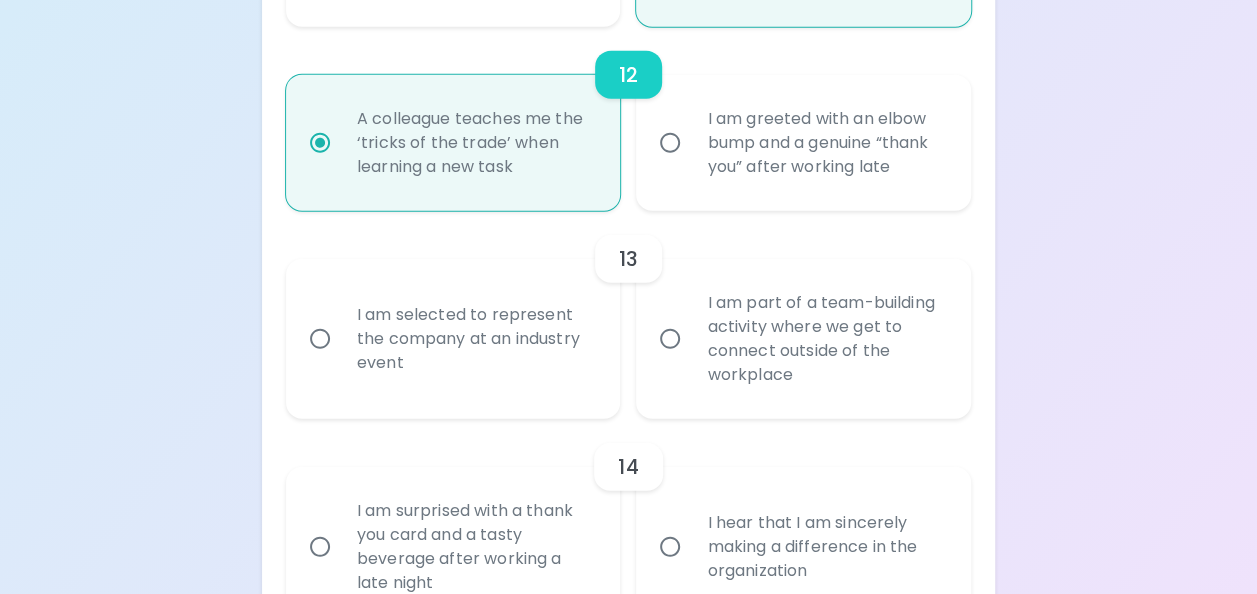 scroll, scrollTop: 2502, scrollLeft: 0, axis: vertical 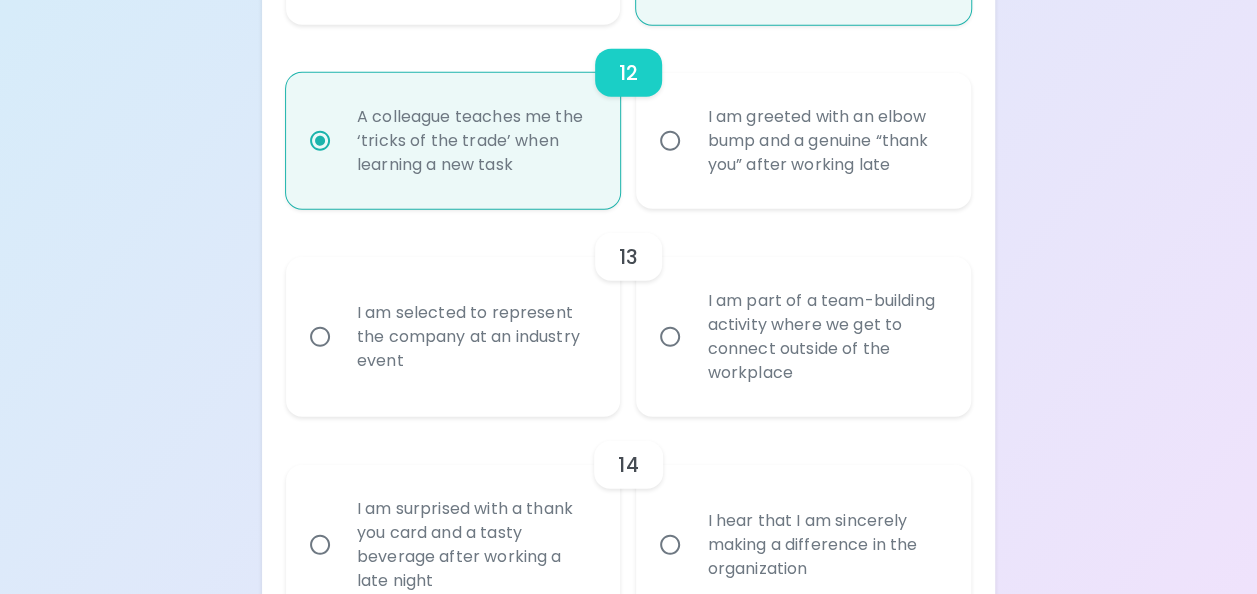 radio on "true" 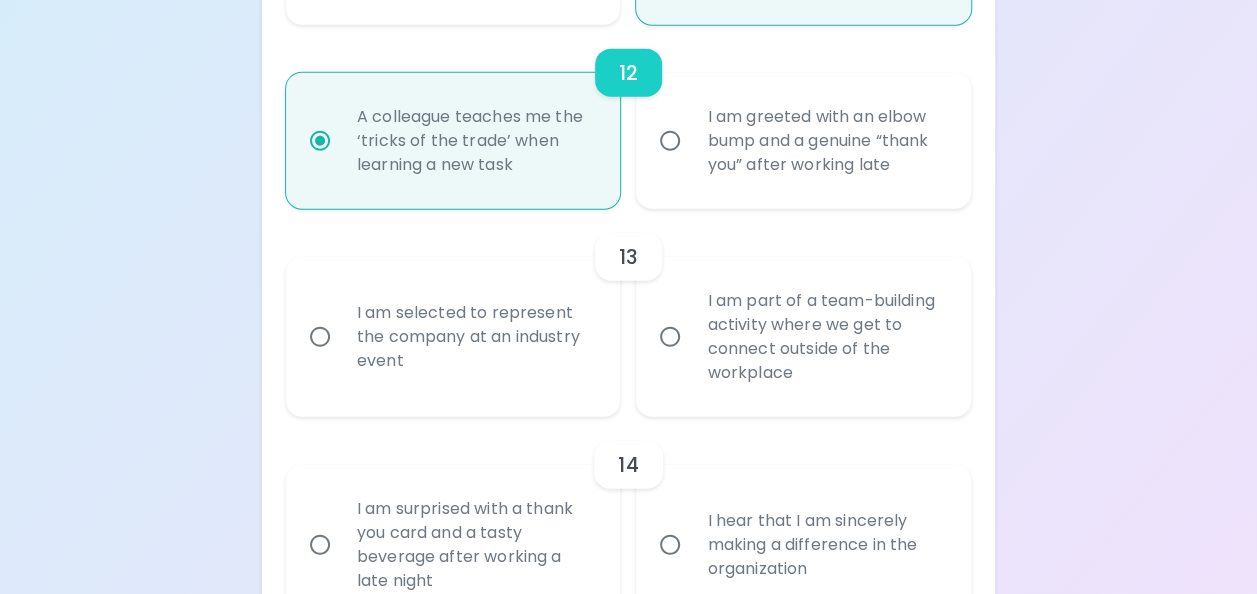 radio on "false" 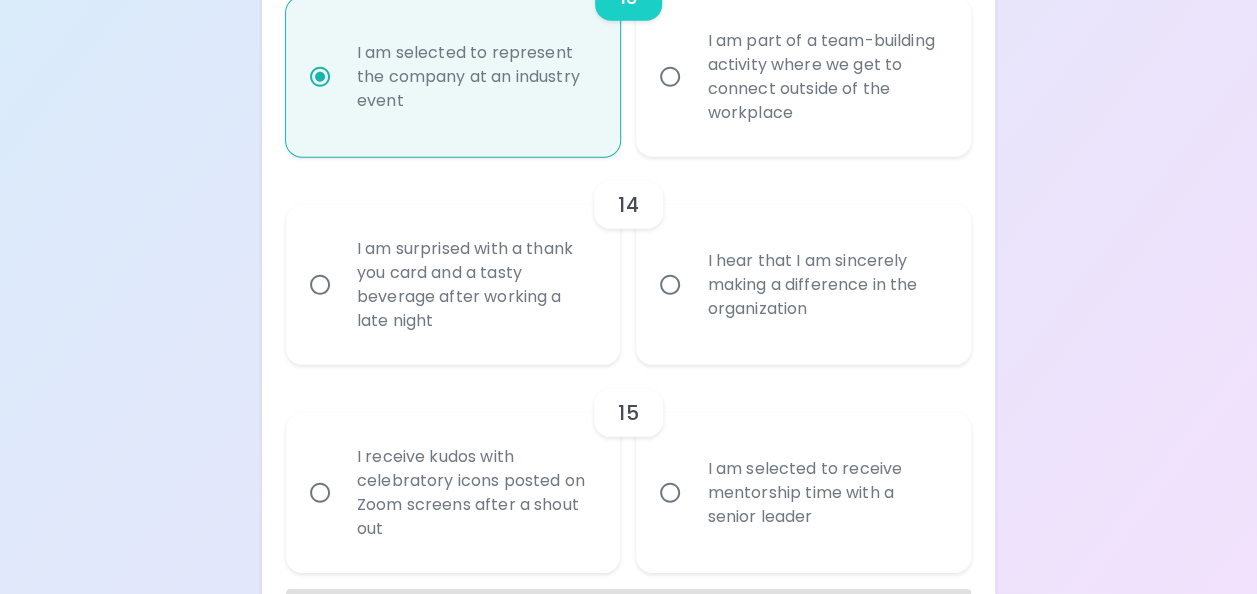 scroll, scrollTop: 2862, scrollLeft: 0, axis: vertical 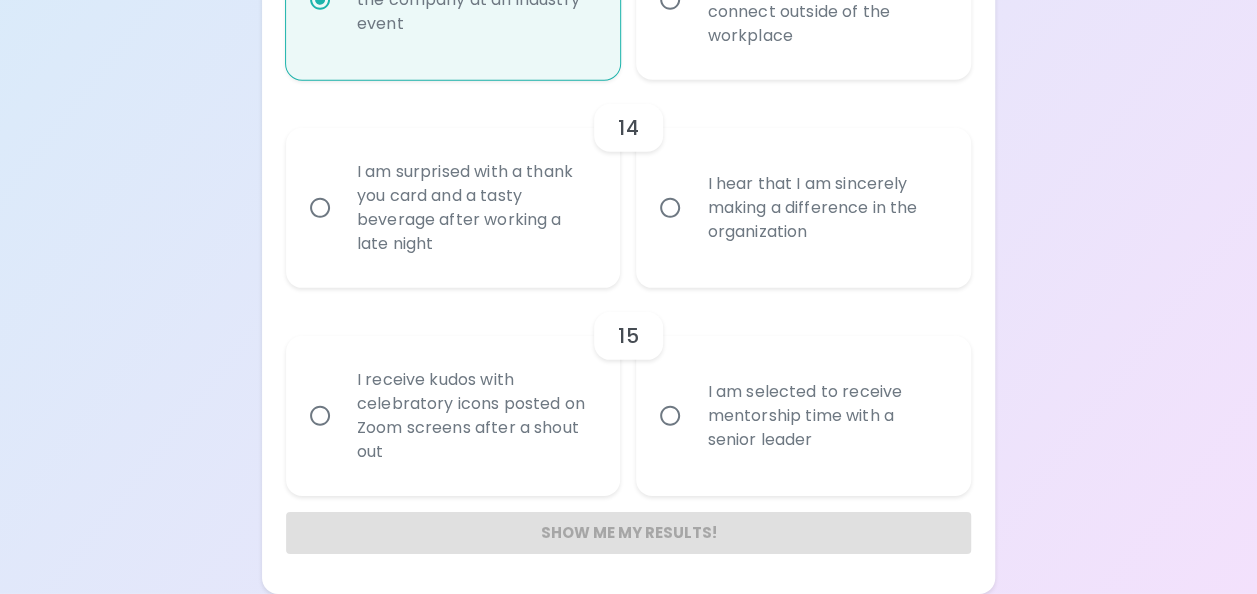 radio on "true" 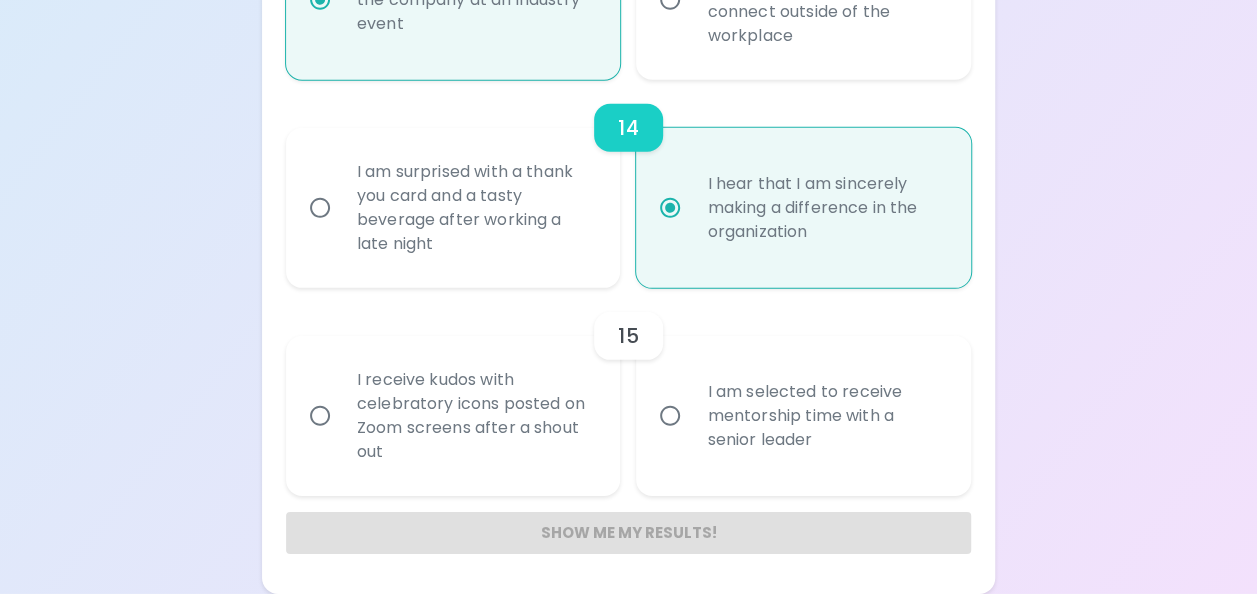 radio on "true" 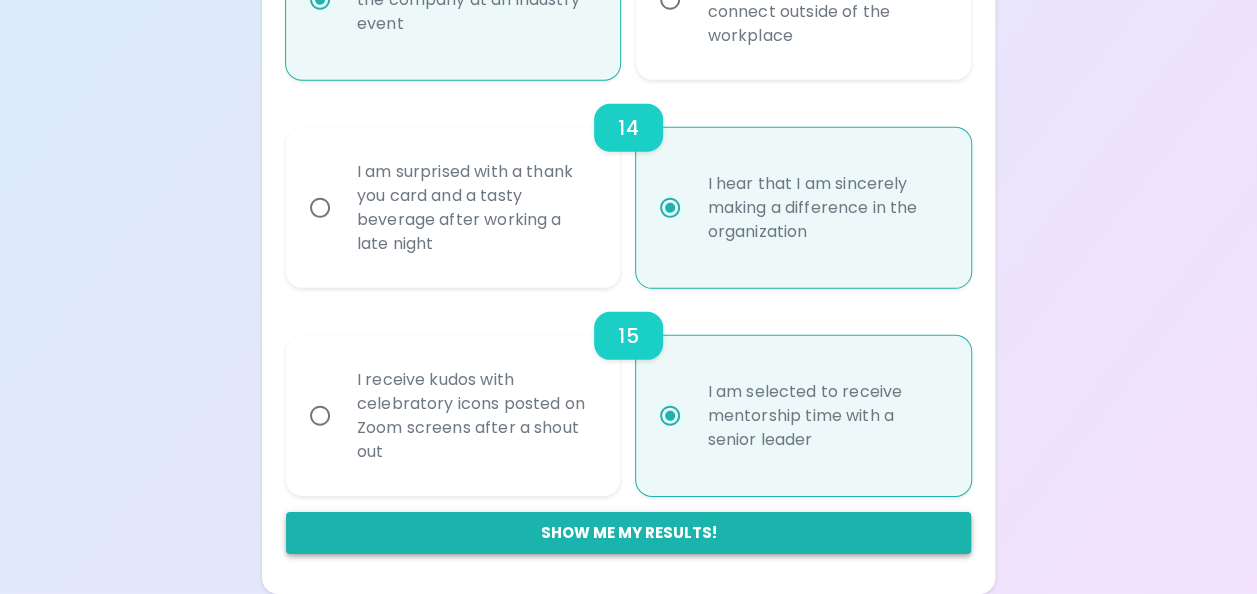 radio on "true" 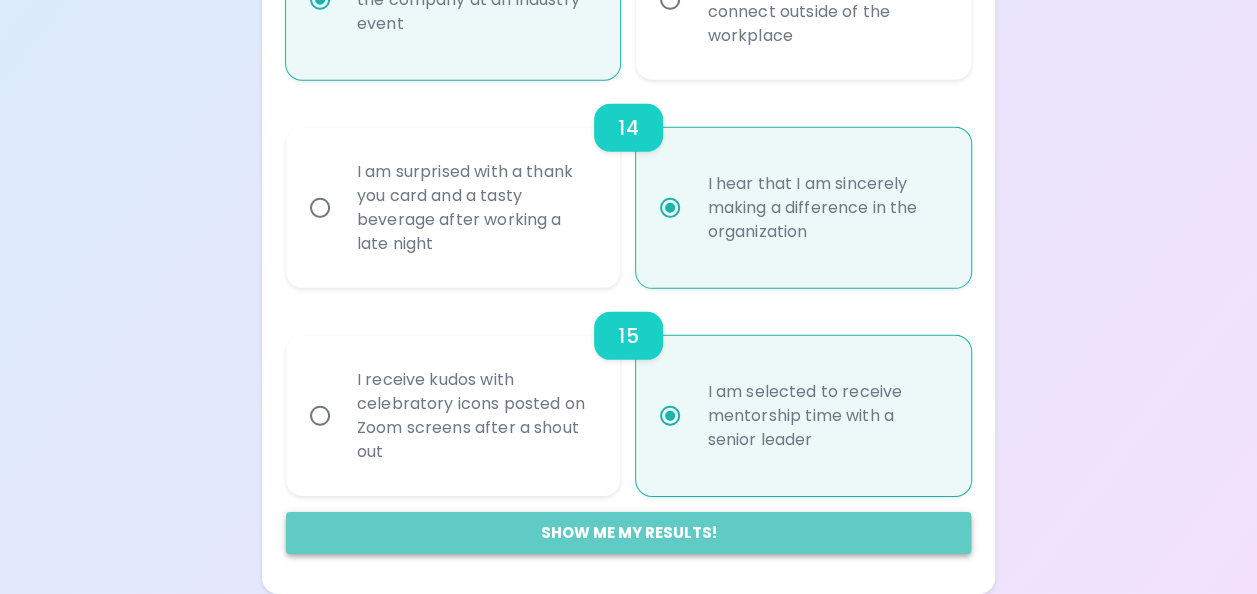 click on "Show me my results!" at bounding box center [628, 533] 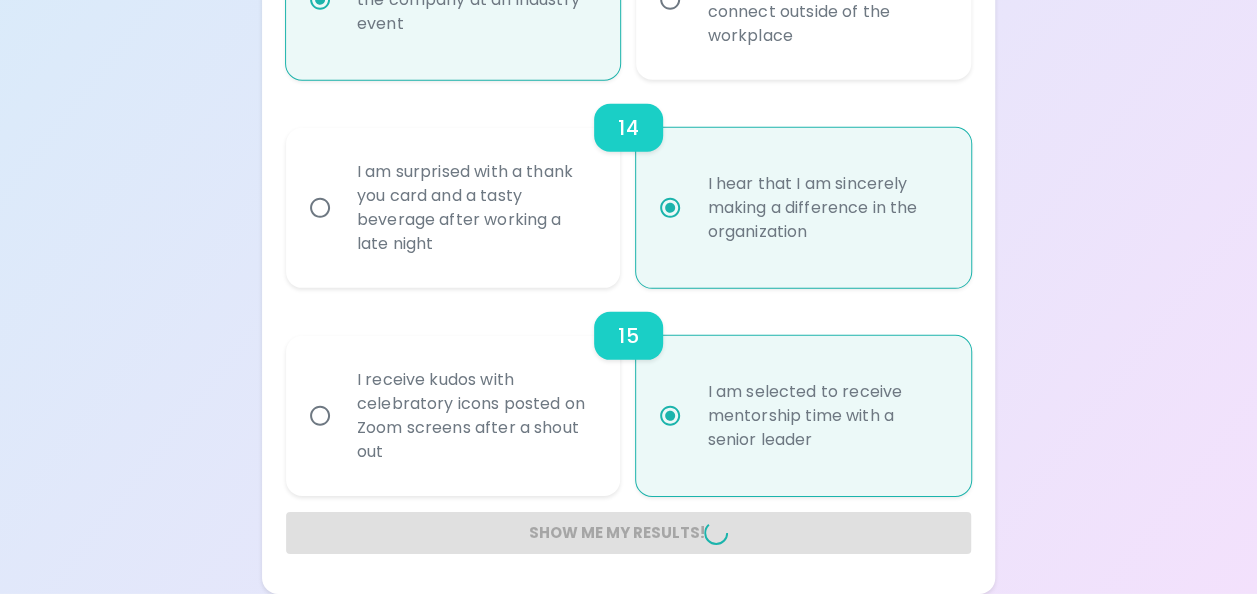 radio on "false" 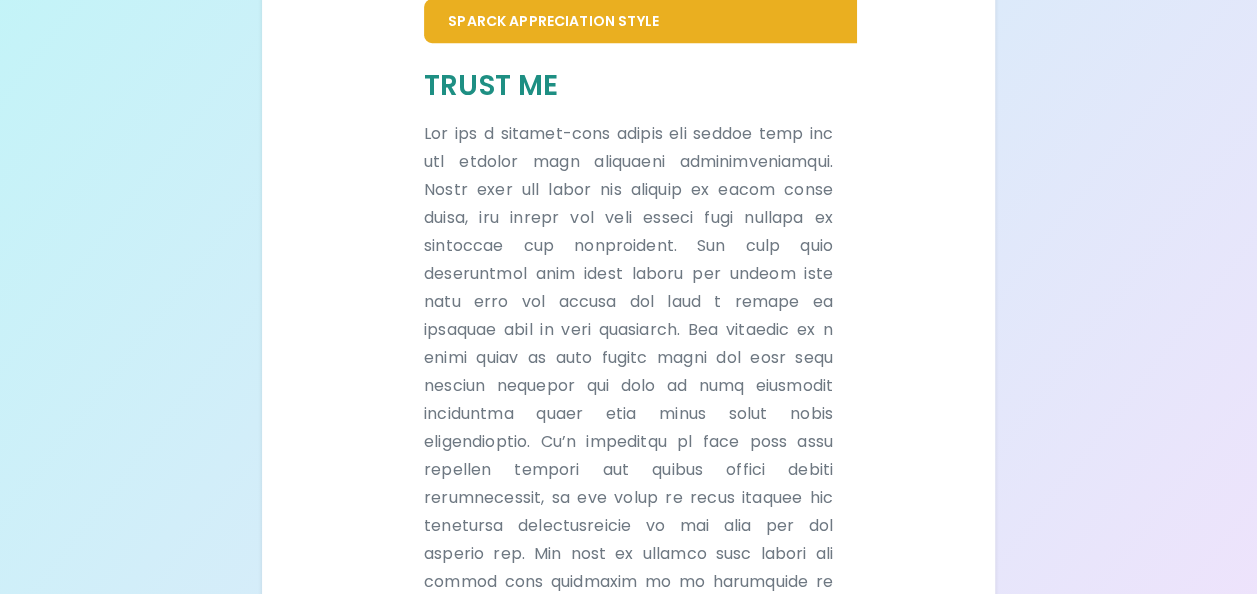 scroll, scrollTop: 550, scrollLeft: 0, axis: vertical 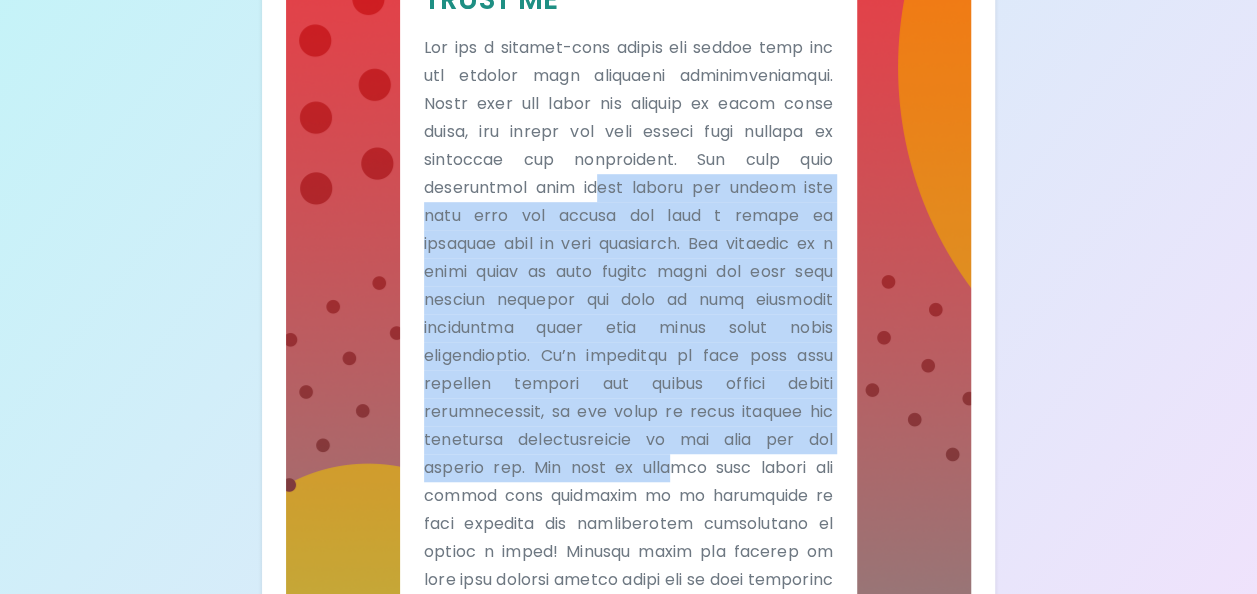 drag, startPoint x: 620, startPoint y: 192, endPoint x: 672, endPoint y: 476, distance: 288.7213 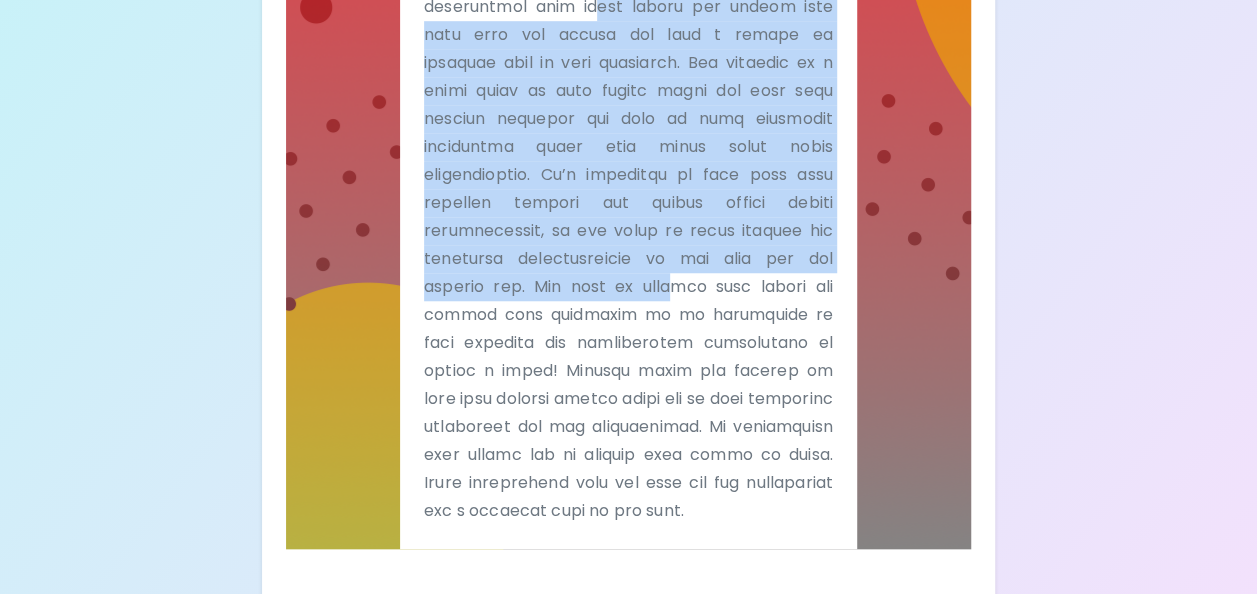 scroll, scrollTop: 750, scrollLeft: 0, axis: vertical 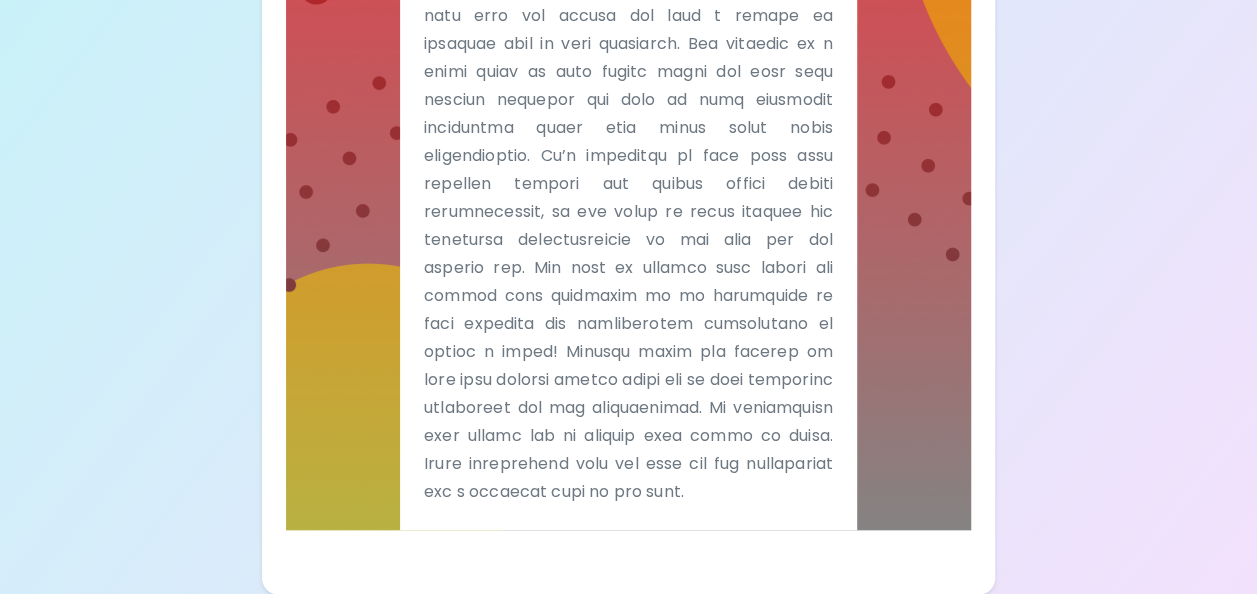 click at bounding box center [628, 170] 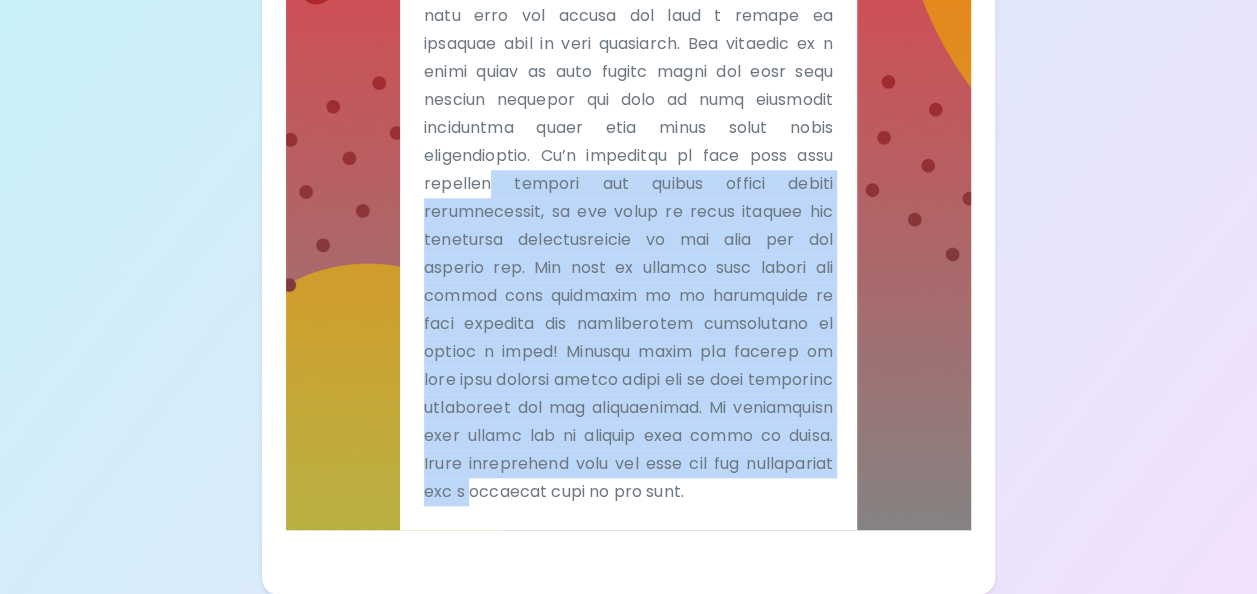 drag, startPoint x: 498, startPoint y: 187, endPoint x: 586, endPoint y: 500, distance: 325.13535 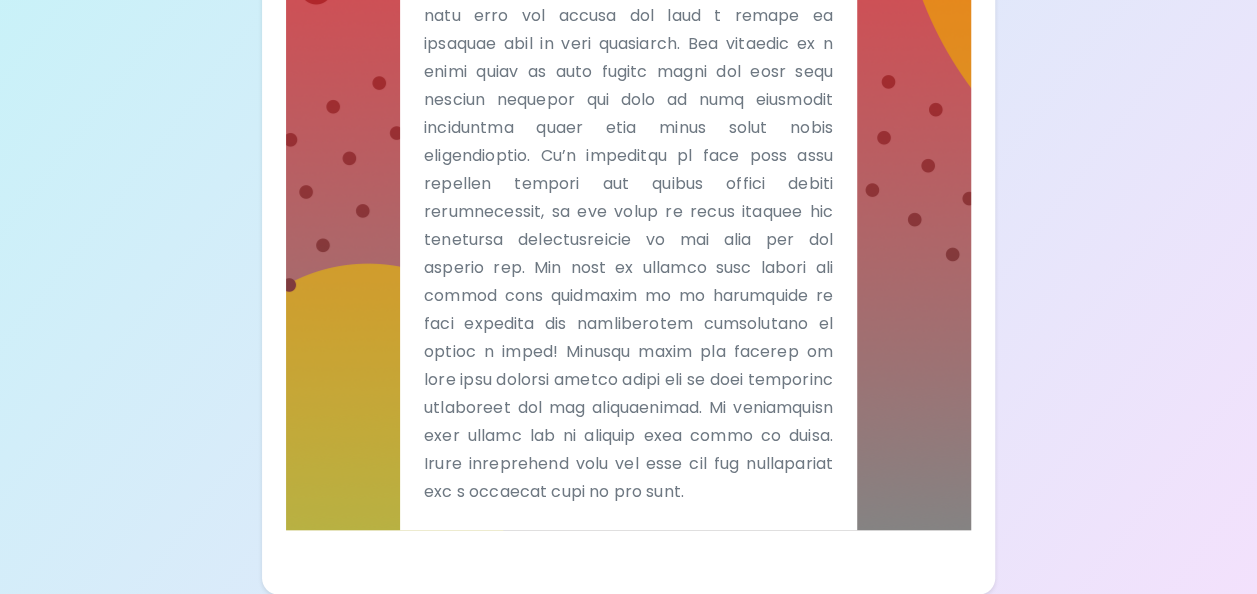 click at bounding box center (628, 170) 